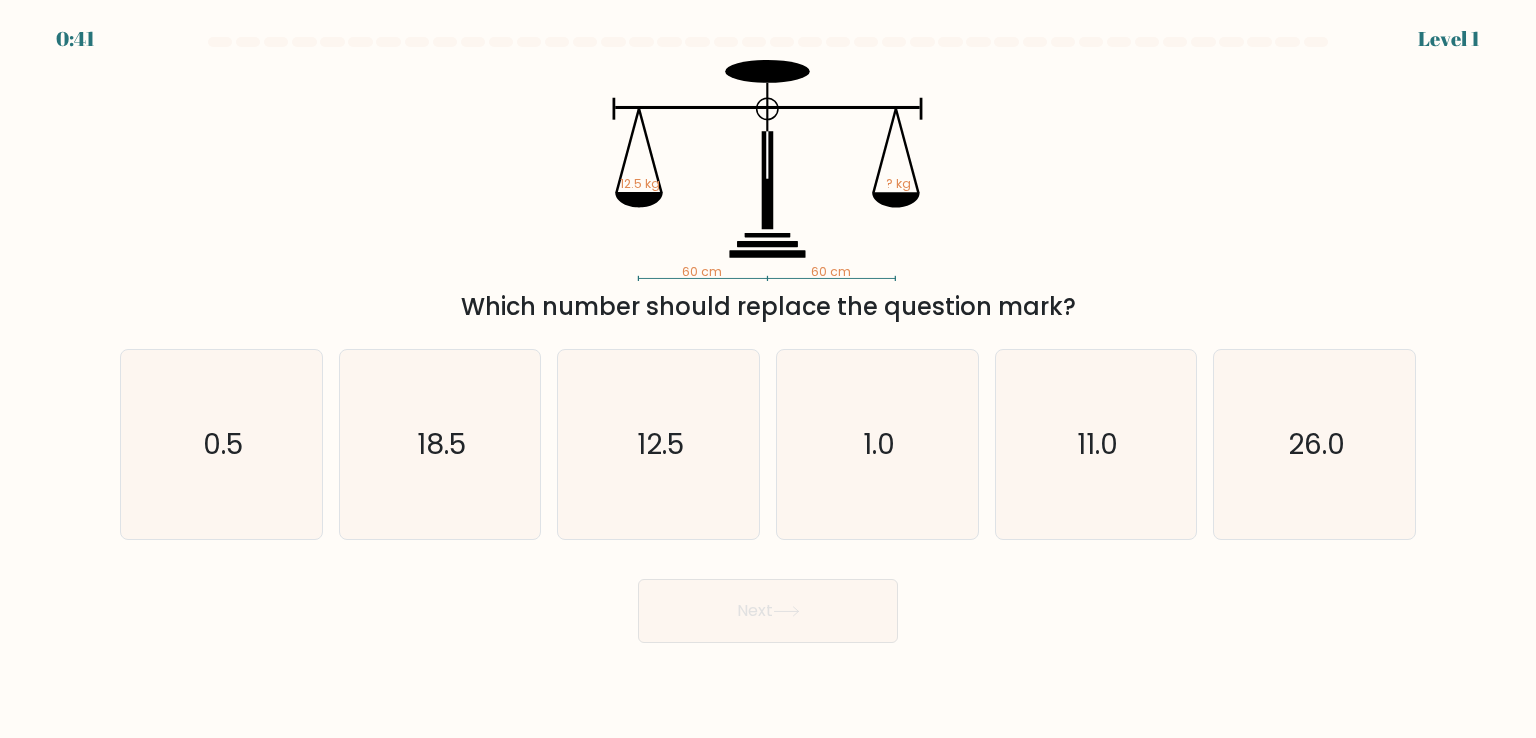 scroll, scrollTop: 0, scrollLeft: 0, axis: both 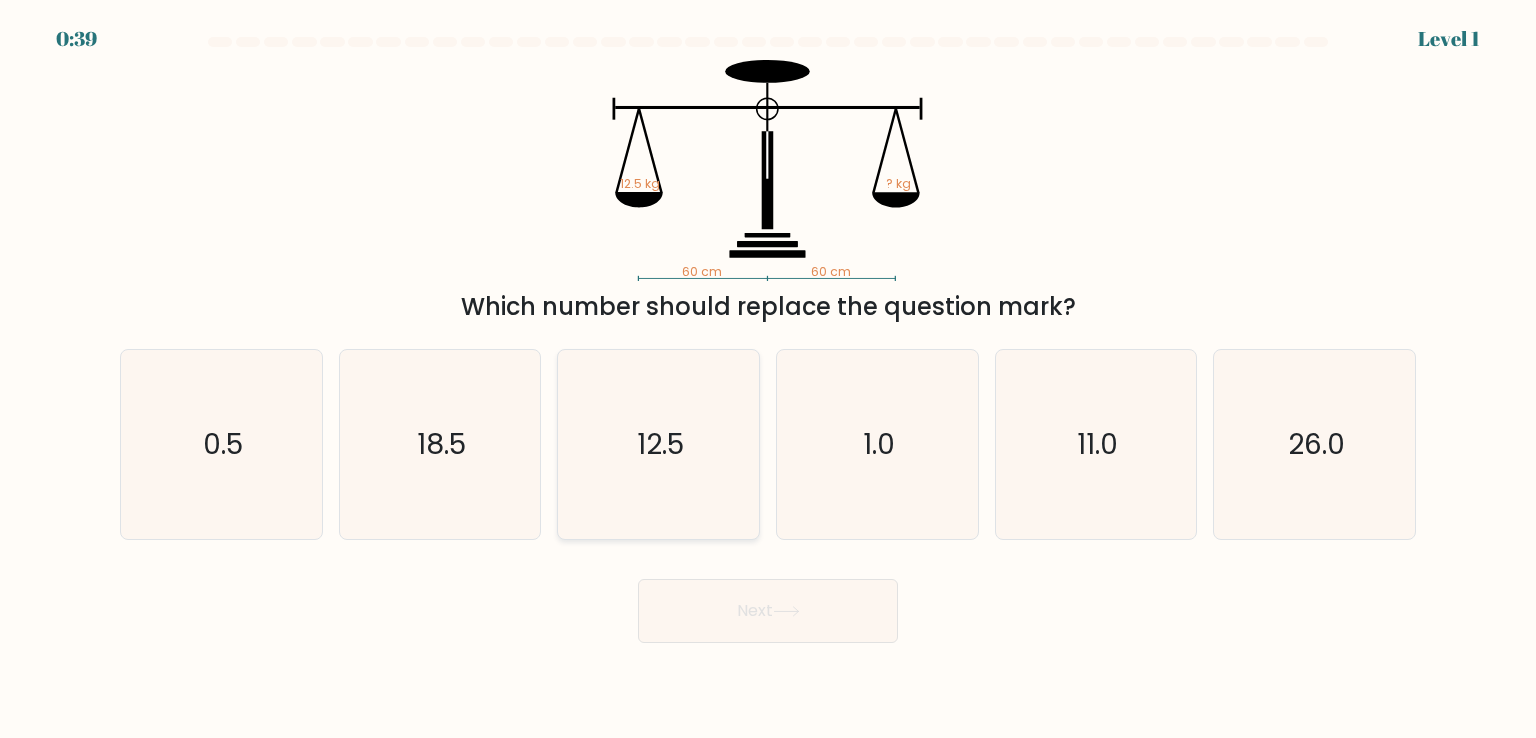 click on "12.5" at bounding box center (658, 444) 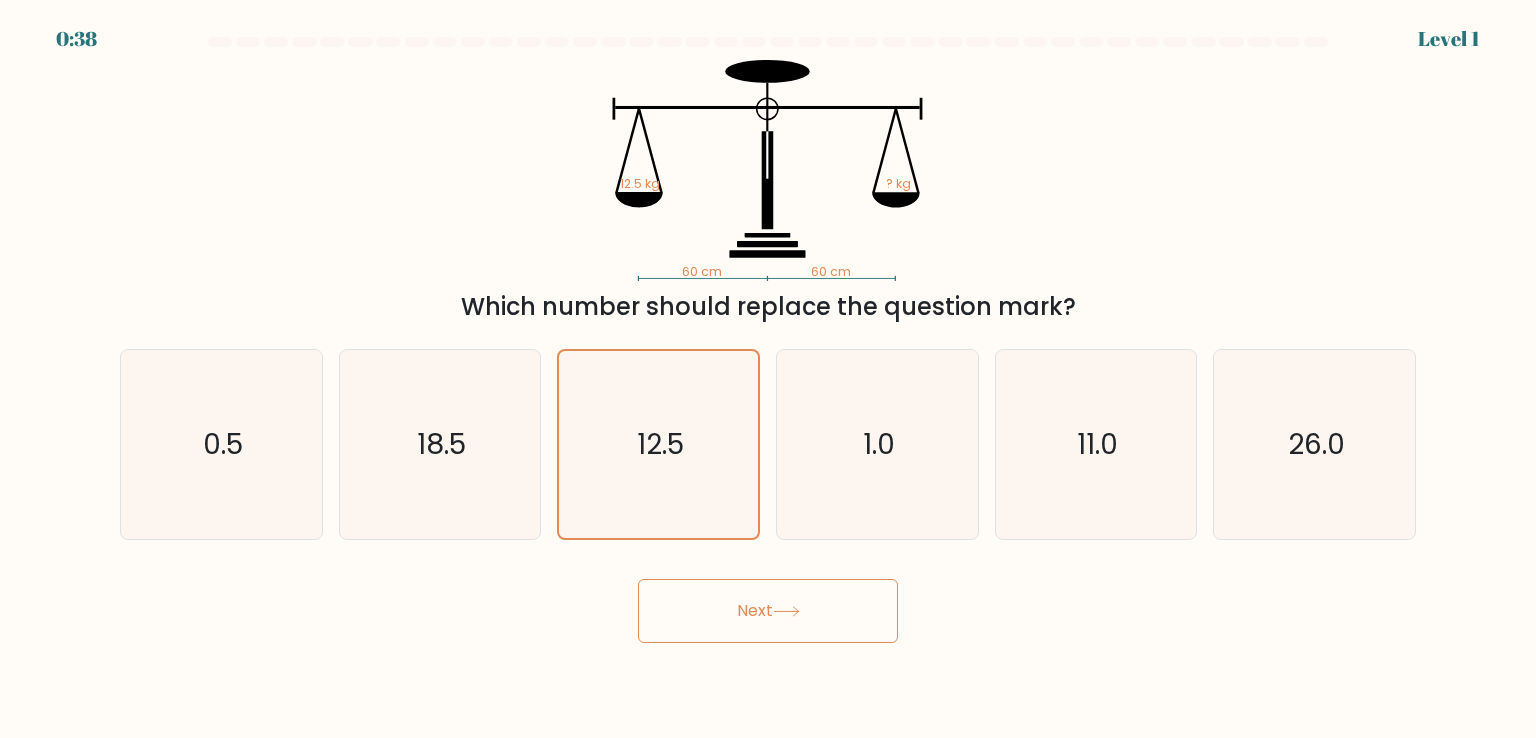 click on "Next" at bounding box center [768, 611] 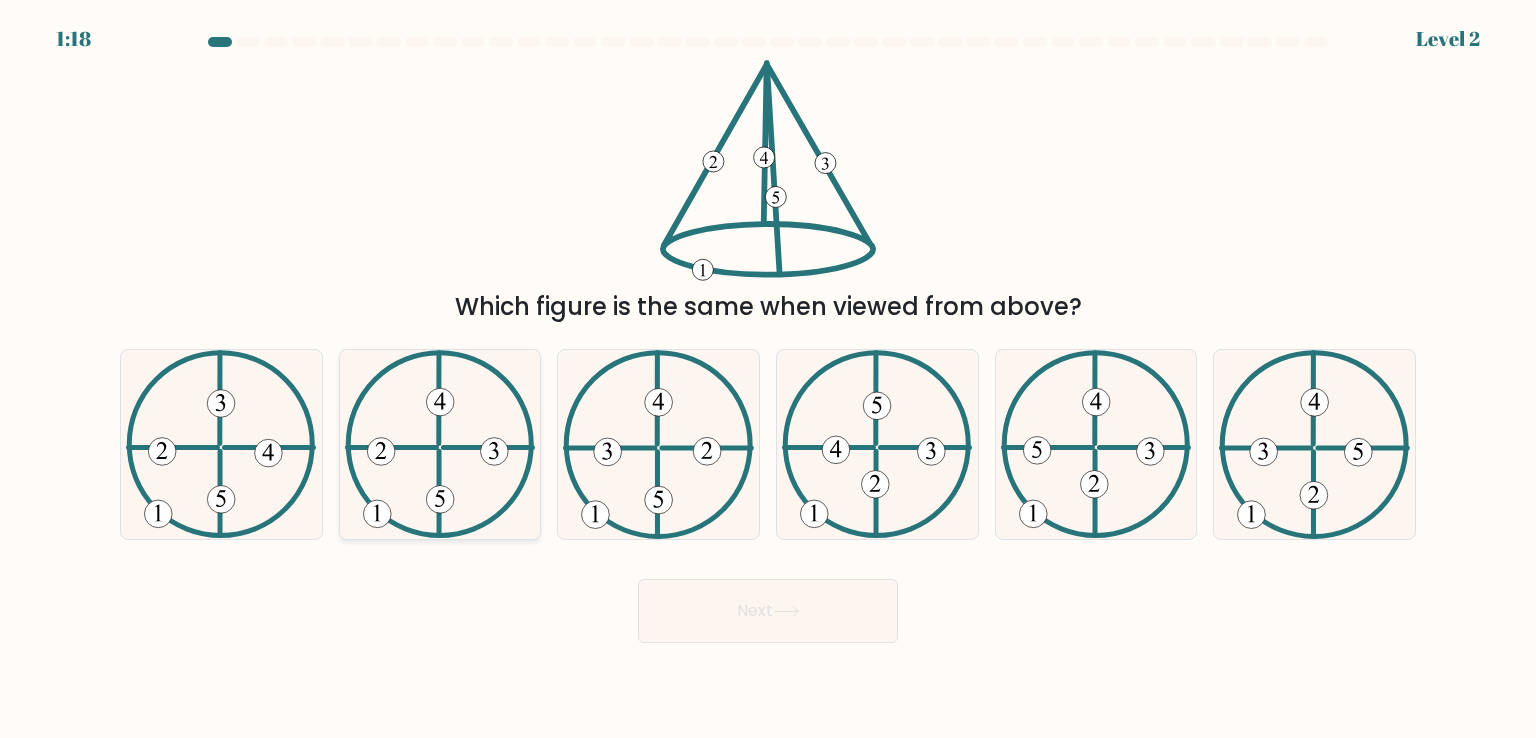 click at bounding box center (440, 444) 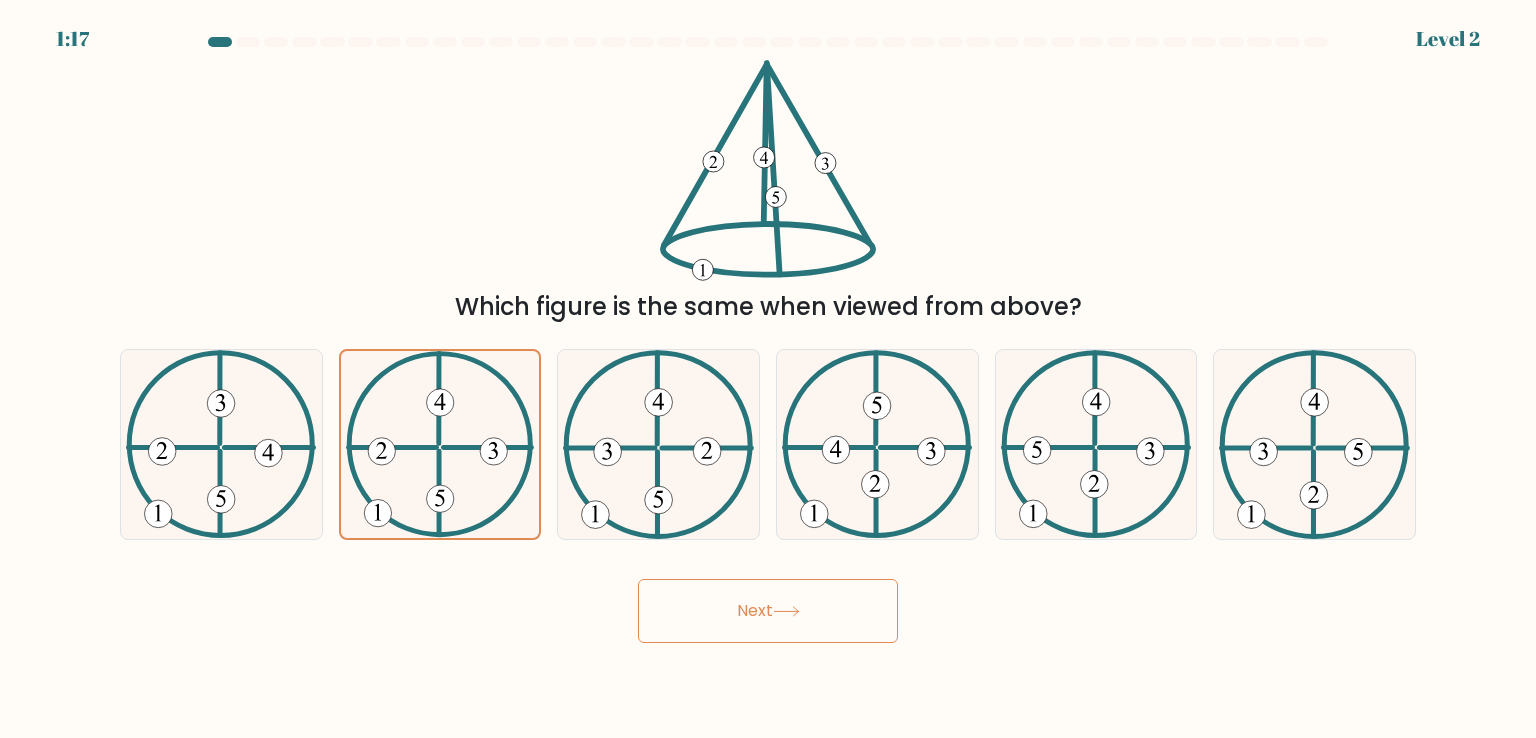 click on "Next" at bounding box center [768, 611] 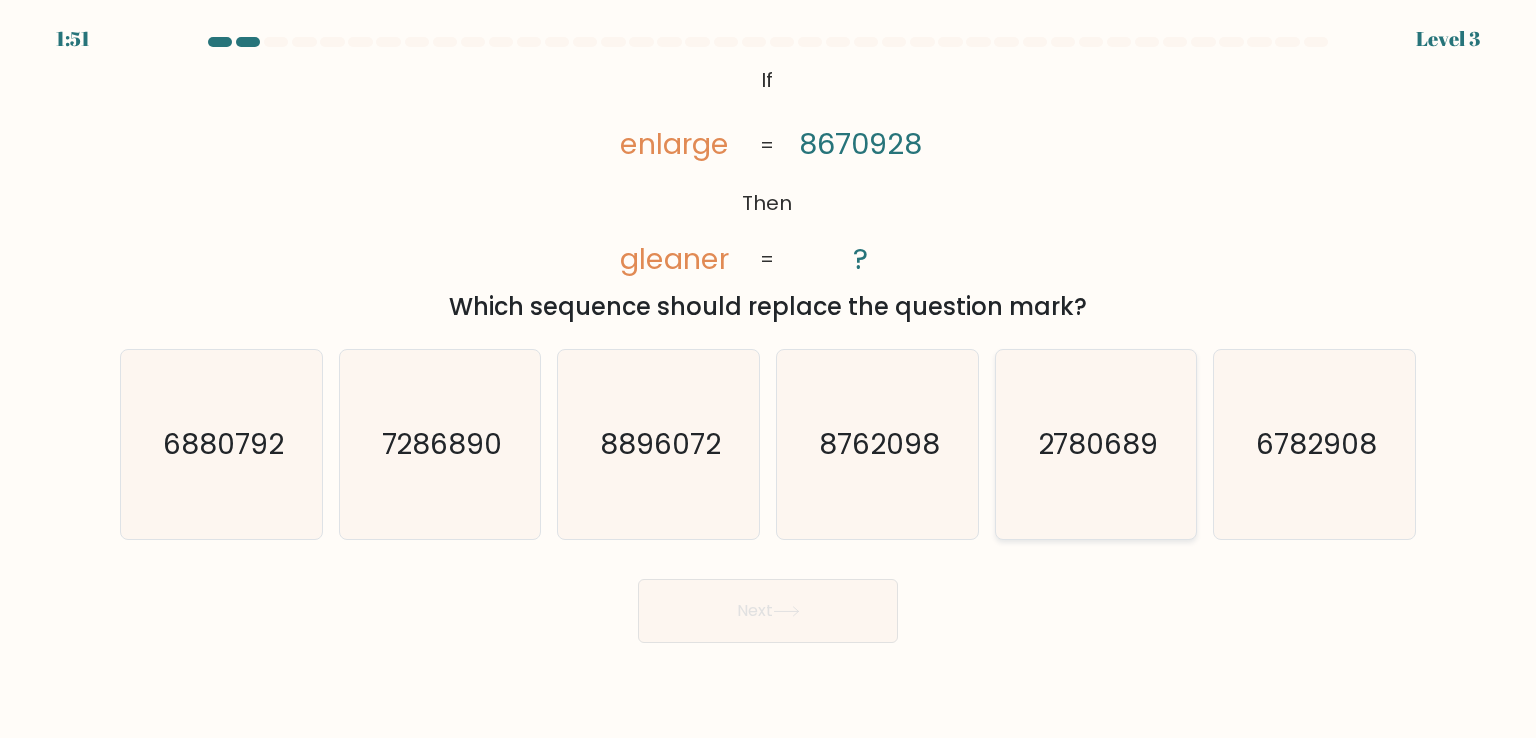 click on "2780689" at bounding box center [1096, 444] 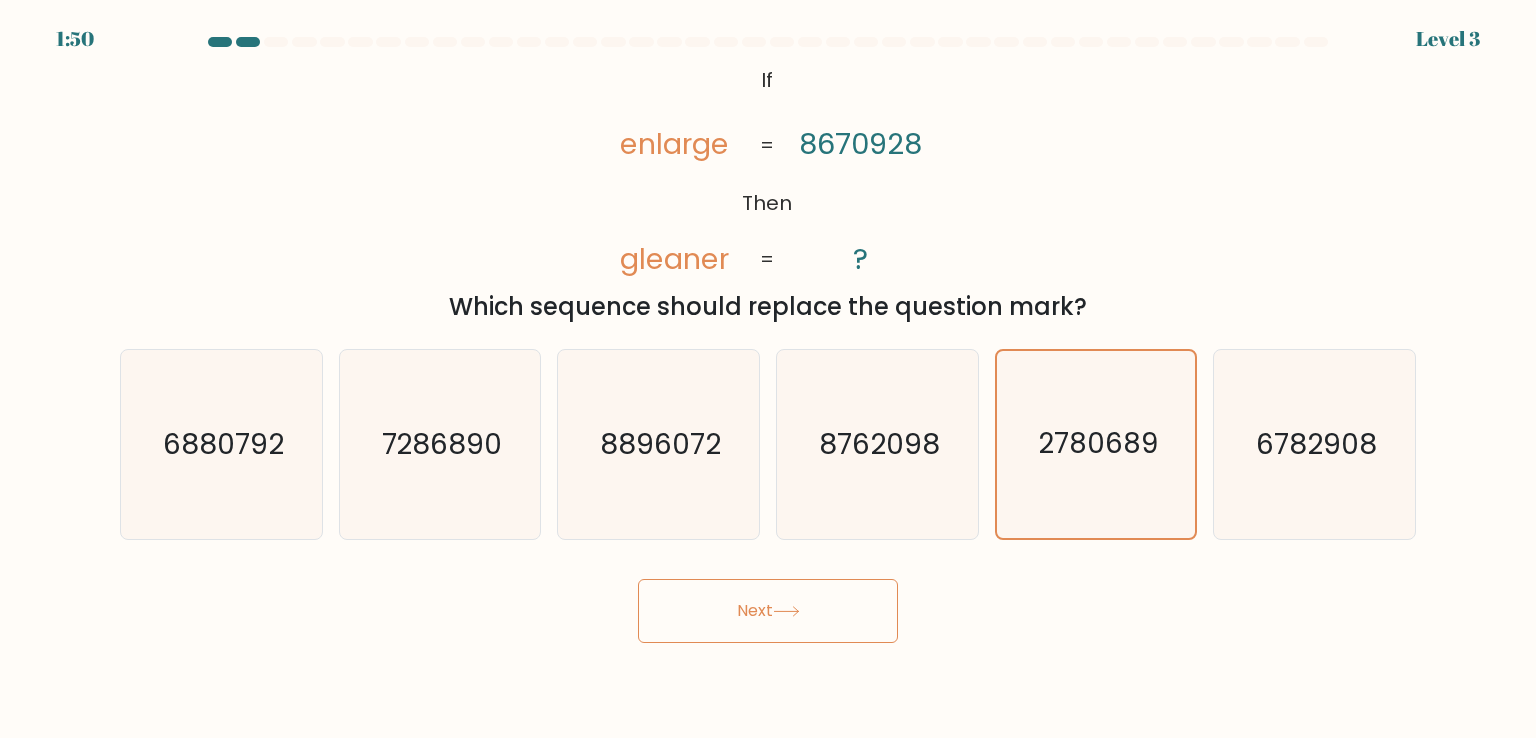 click on "Next" at bounding box center [768, 611] 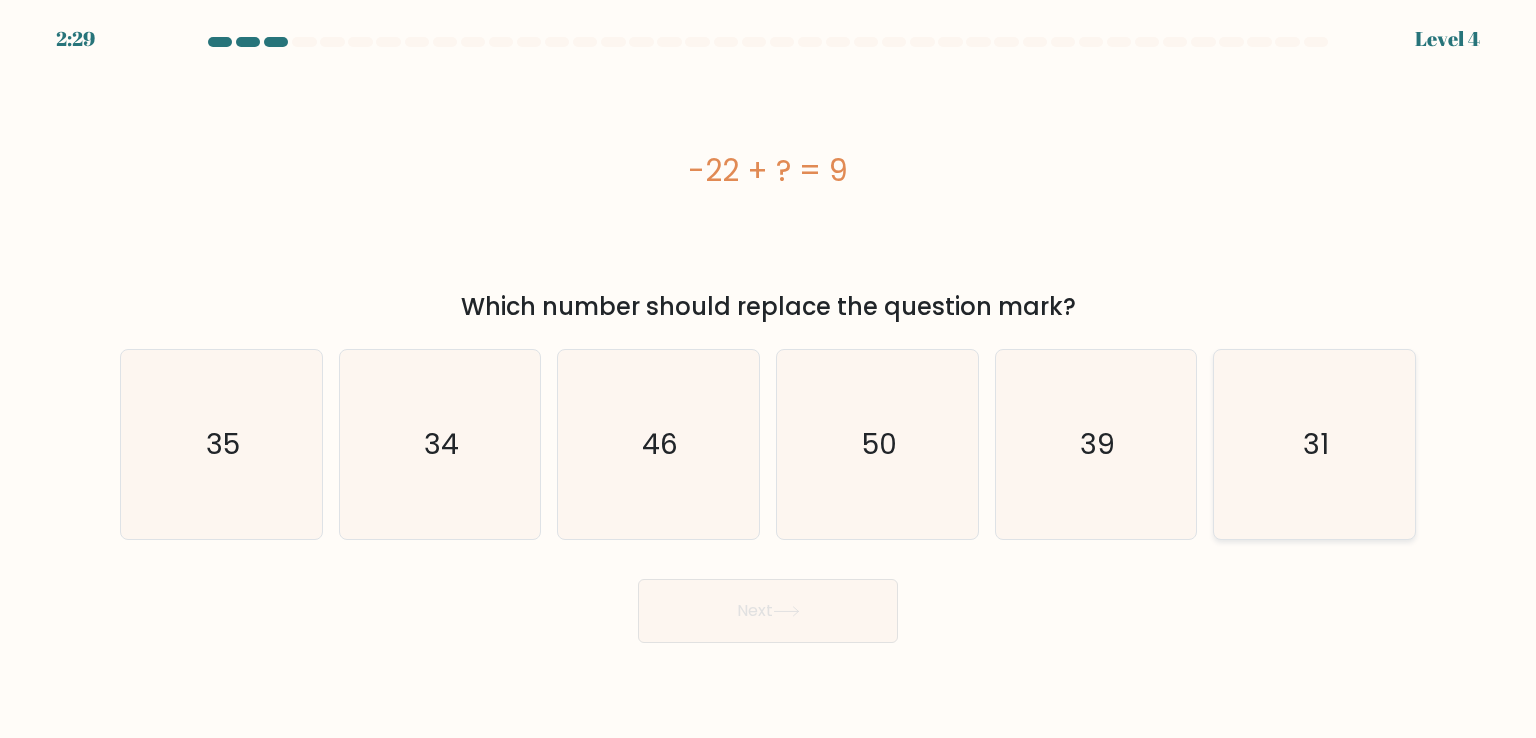 click on "31" at bounding box center [1314, 444] 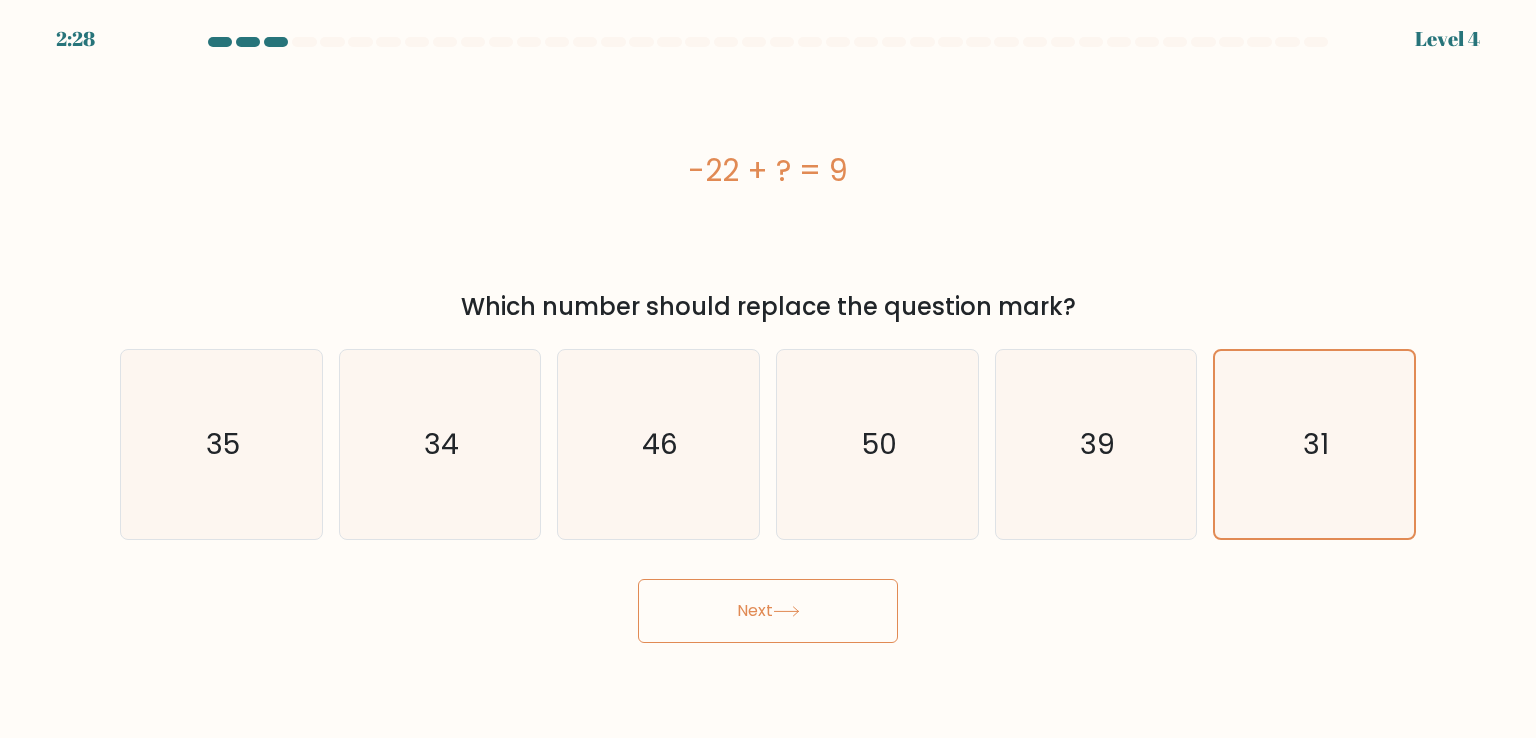 click on "Next" at bounding box center [768, 611] 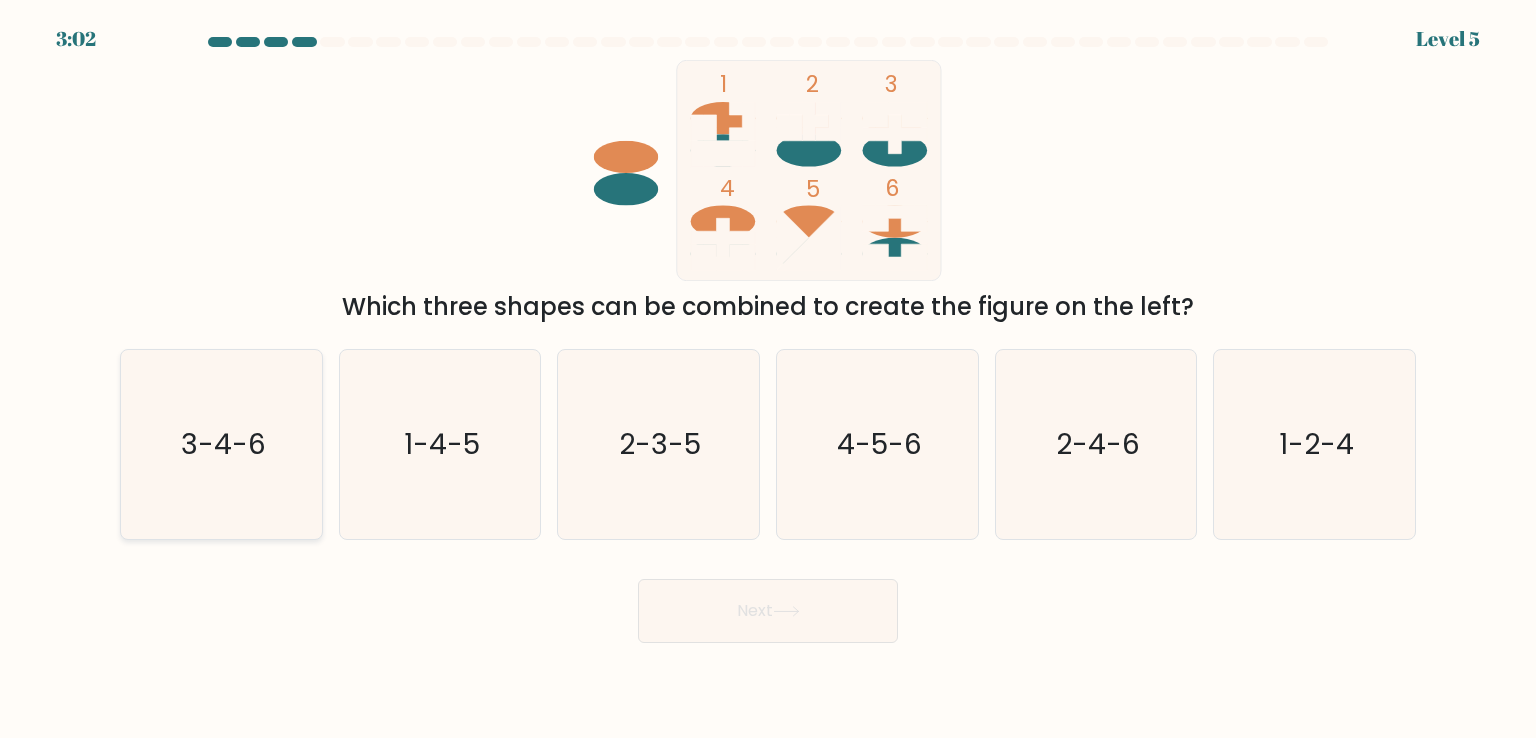 click on "3-4-6" at bounding box center [221, 444] 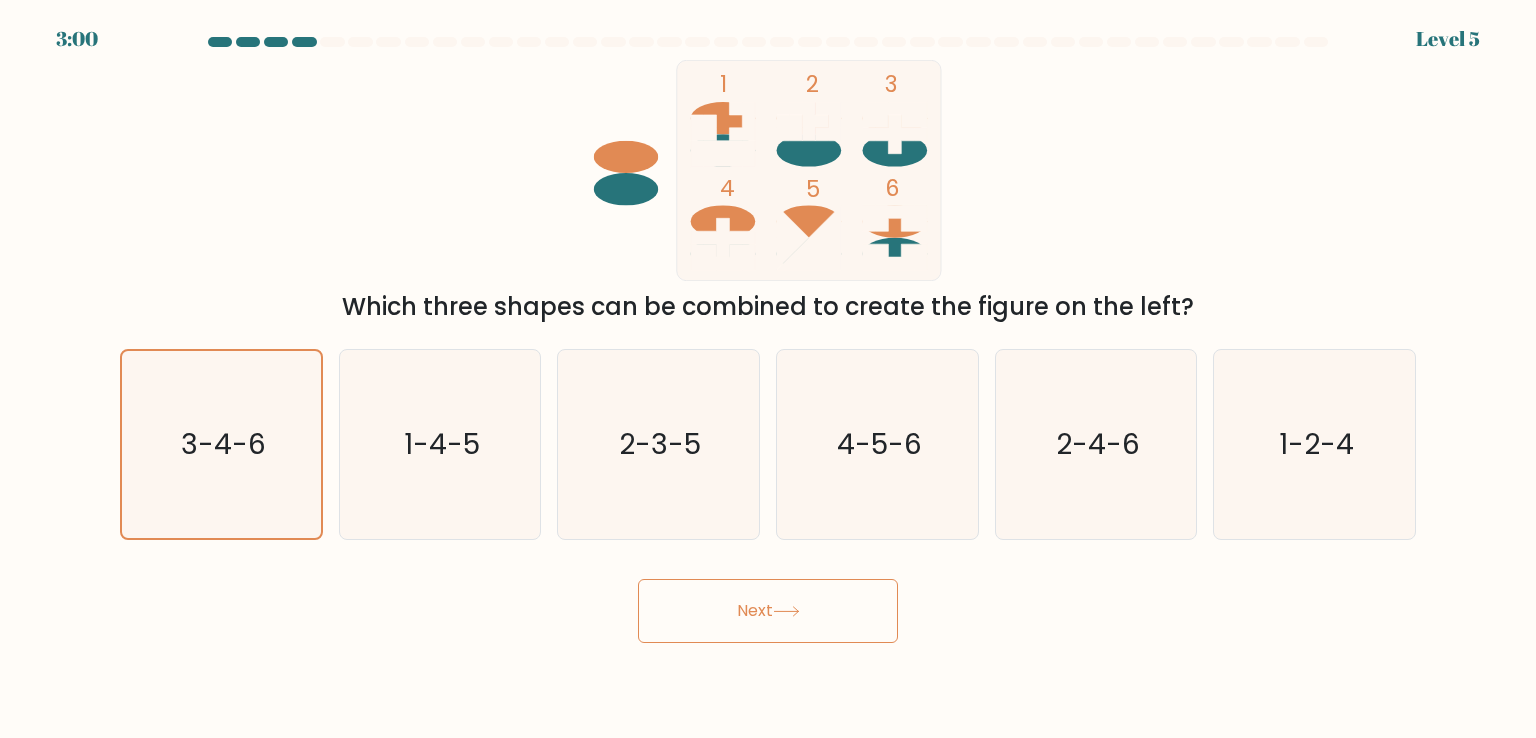 click on "Next" at bounding box center (768, 611) 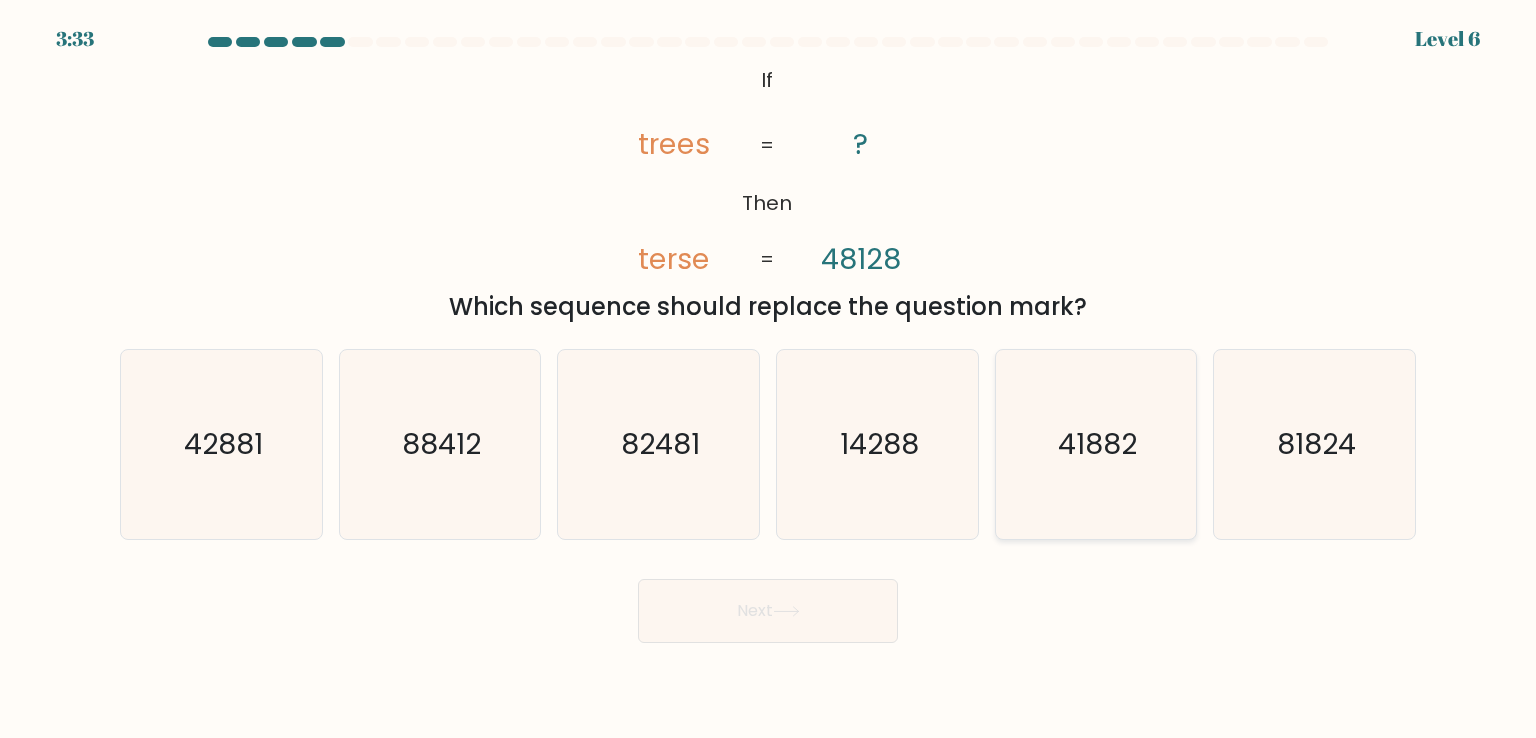 click on "41882" at bounding box center [1096, 444] 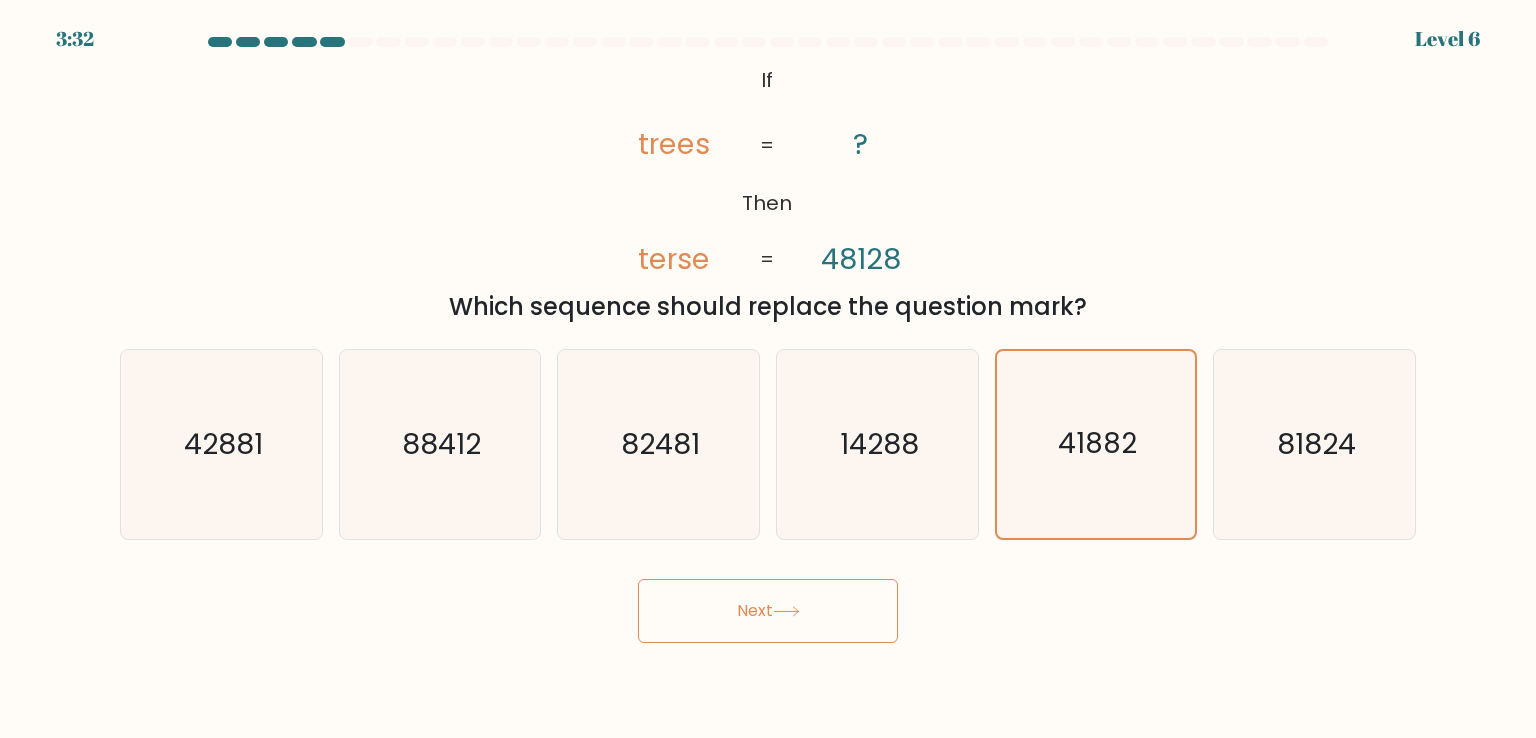 click on "Next" at bounding box center [768, 611] 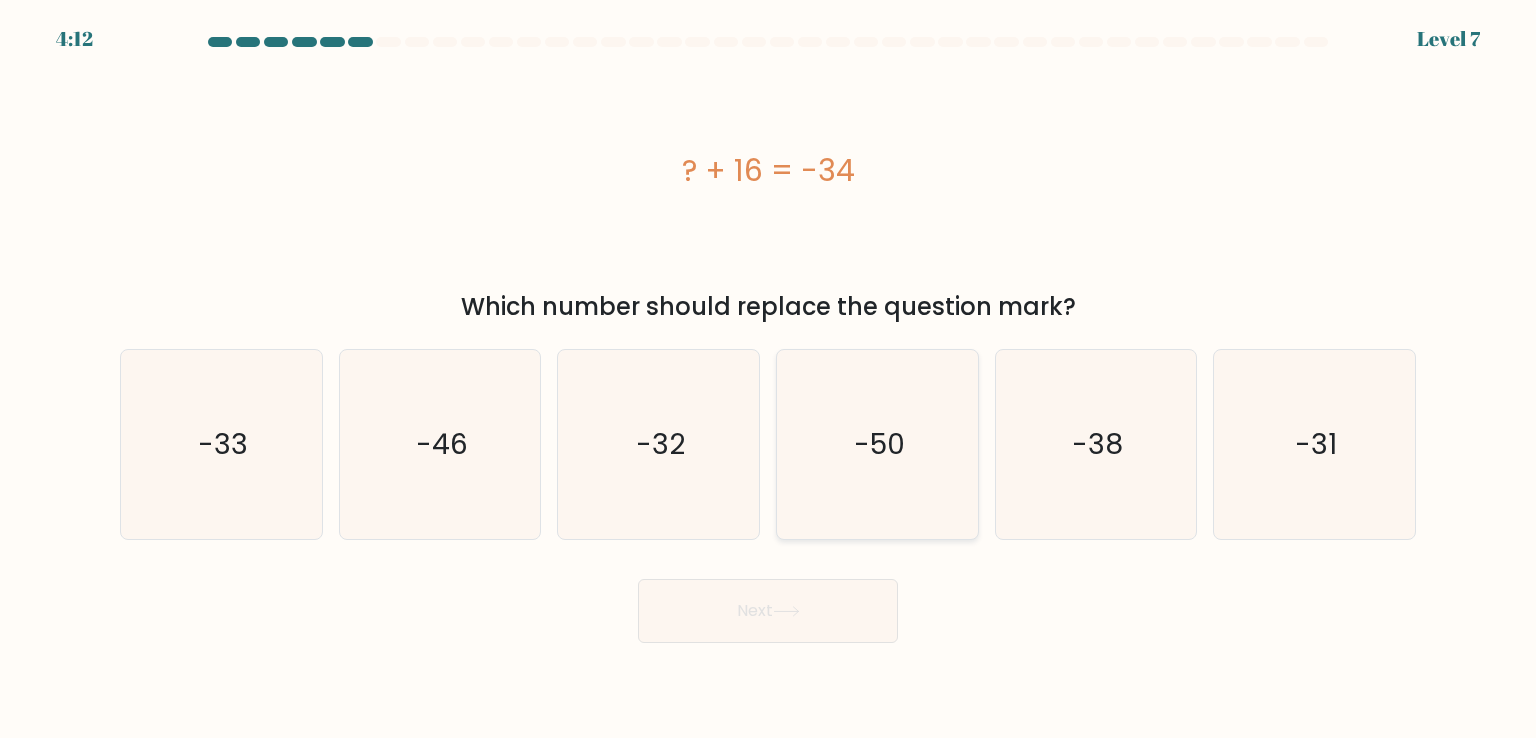 click on "-50" at bounding box center (877, 444) 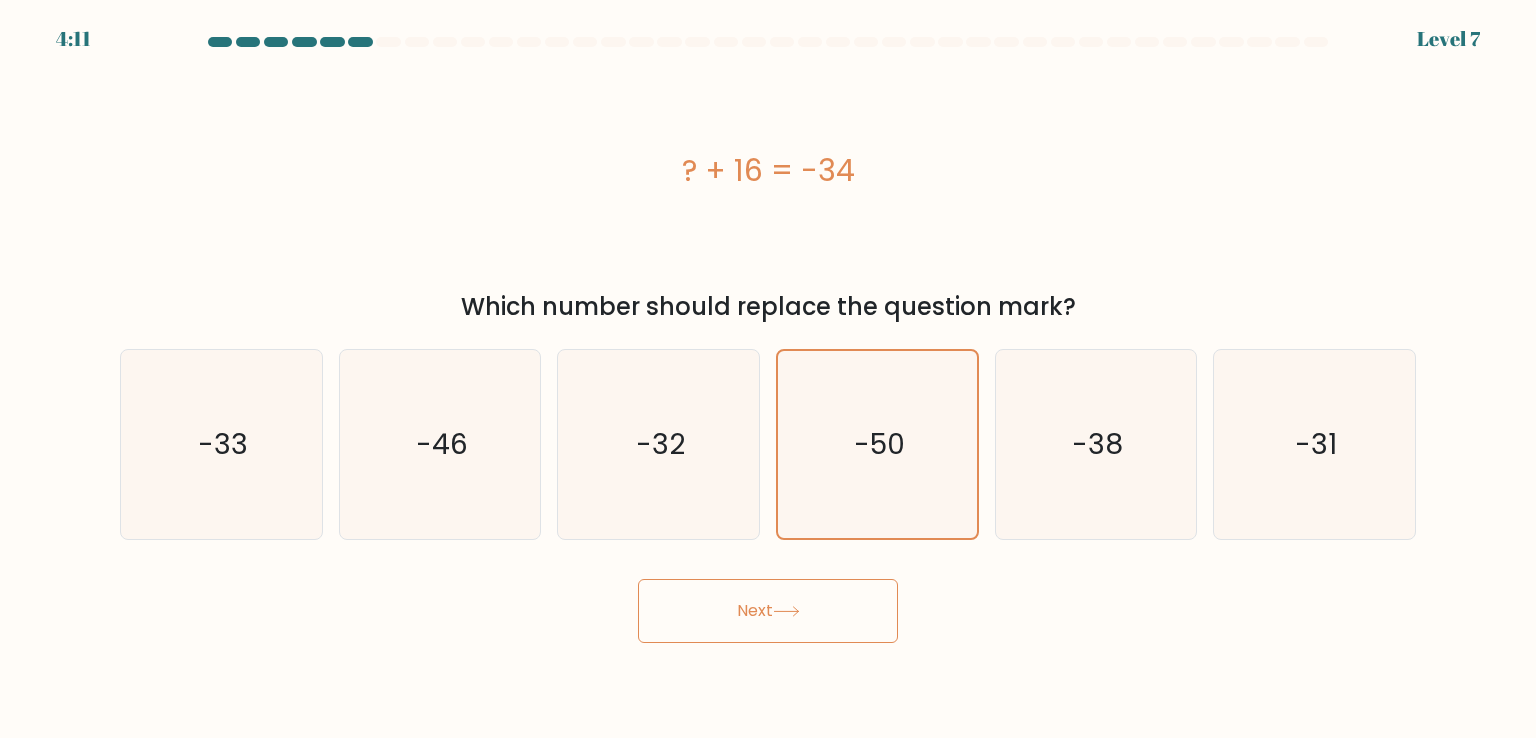 click at bounding box center [786, 611] 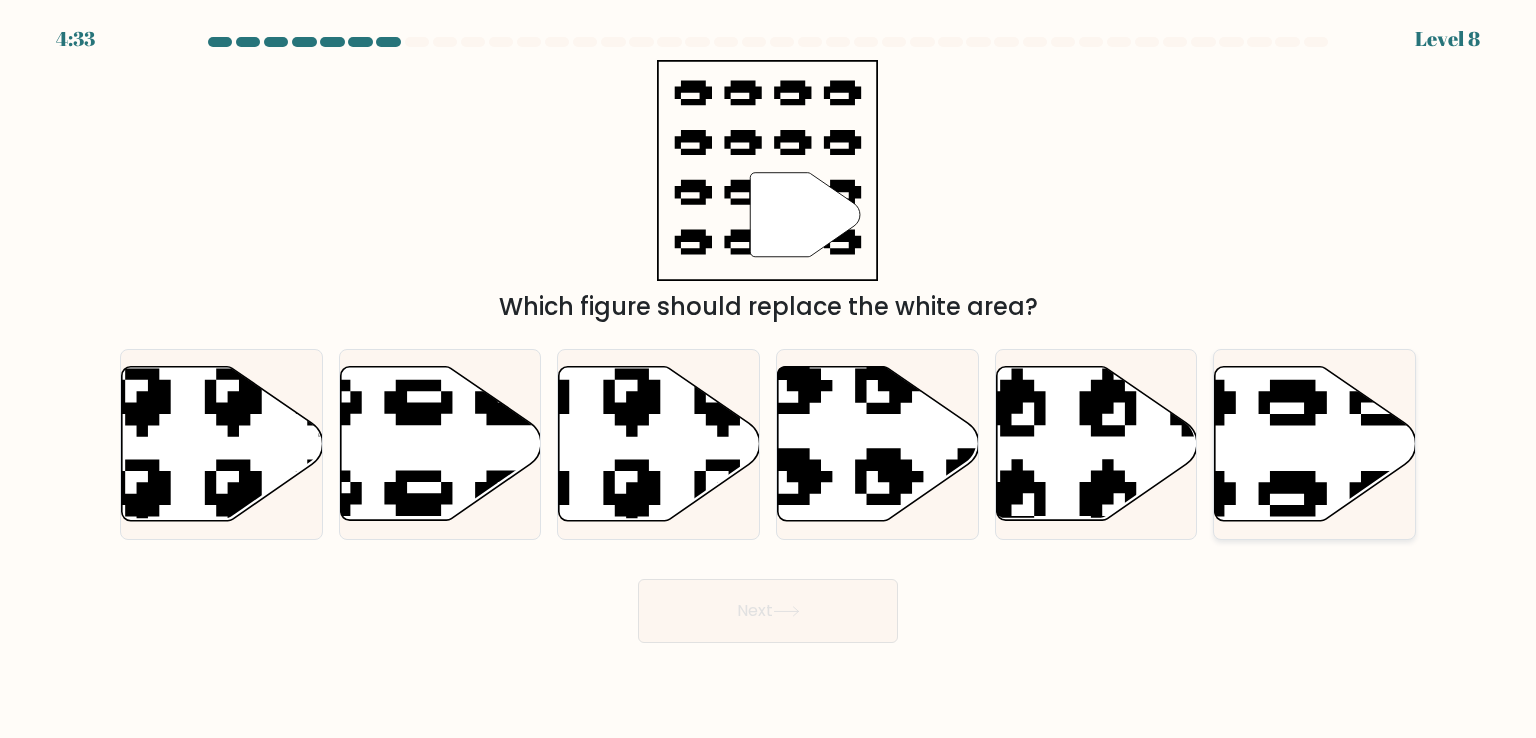 click at bounding box center (1315, 444) 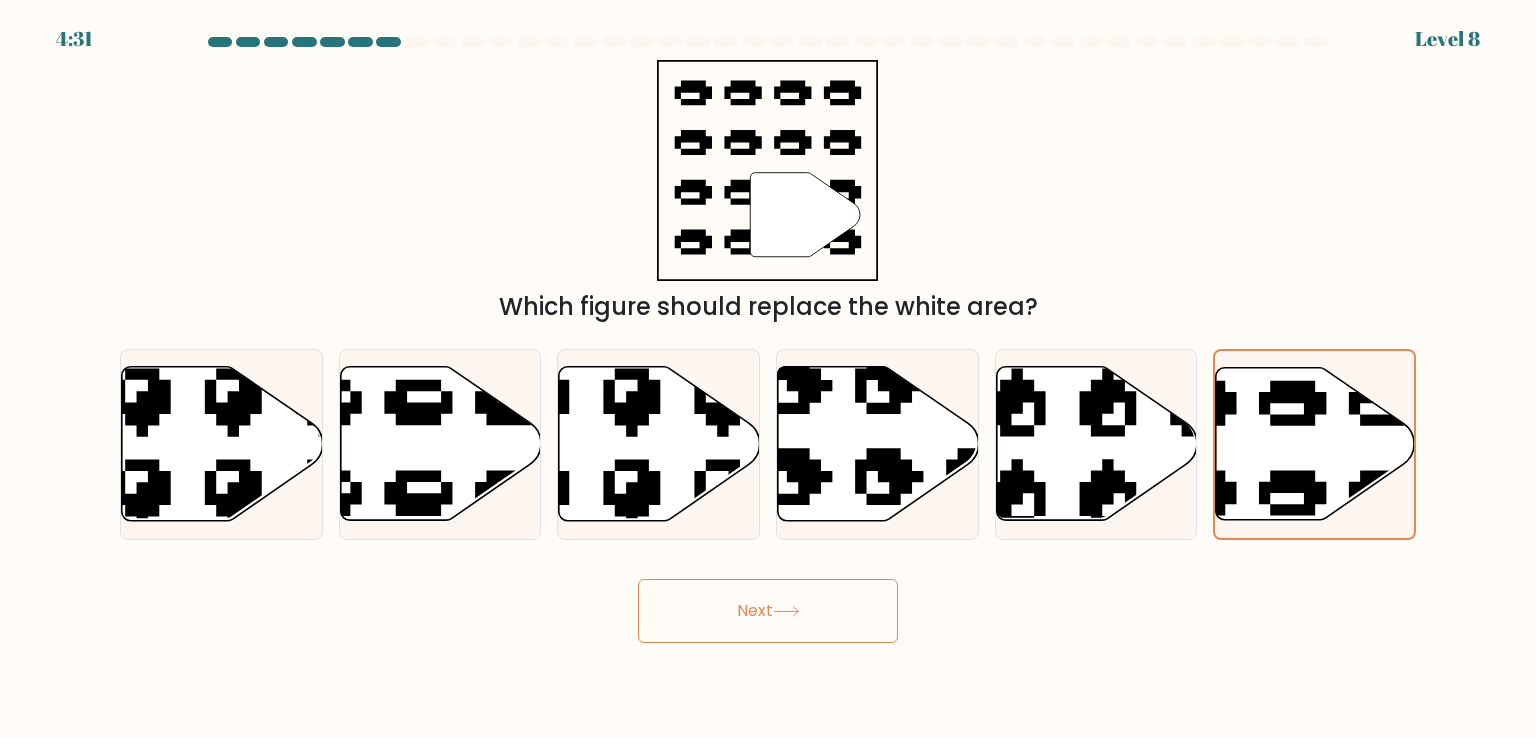click on "Next" at bounding box center (768, 611) 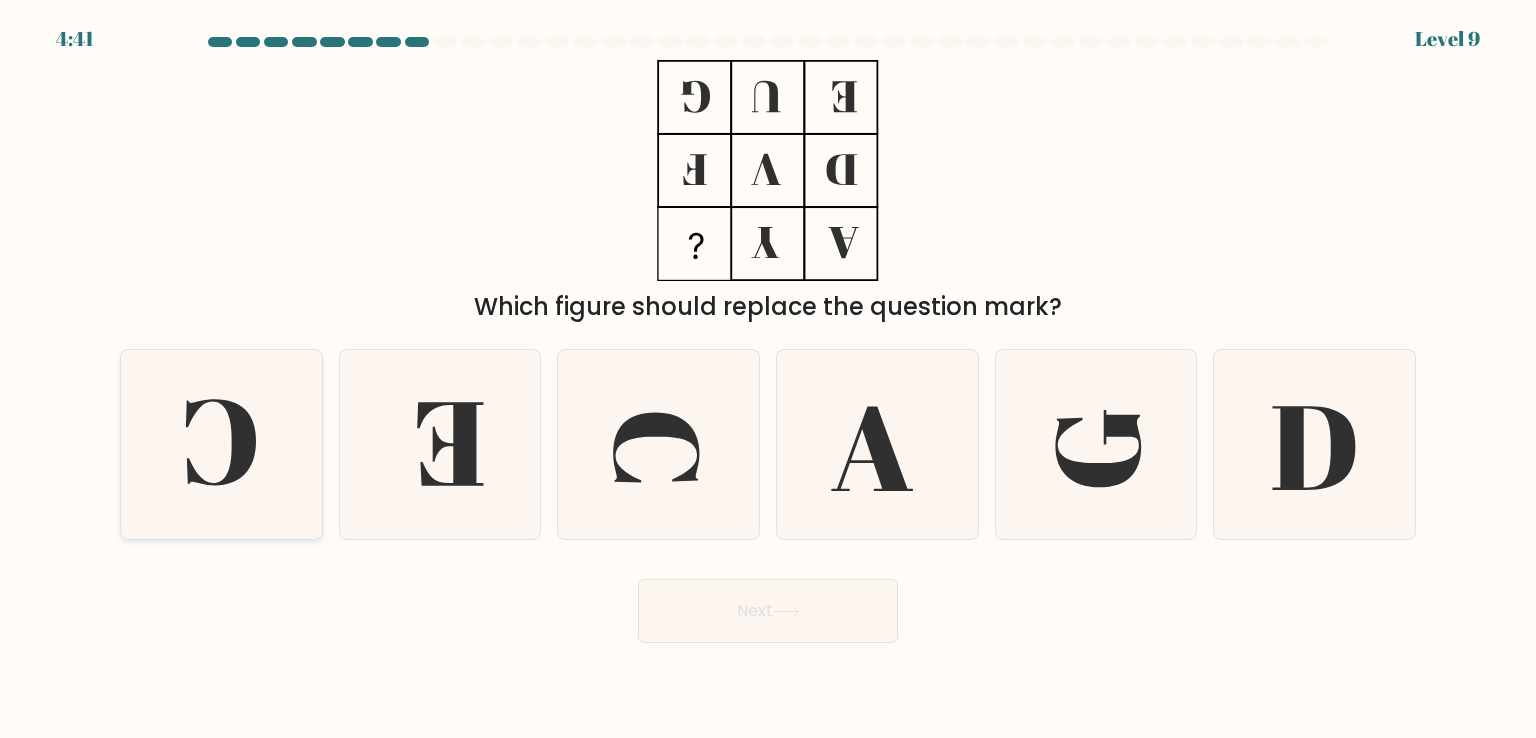 click at bounding box center (221, 444) 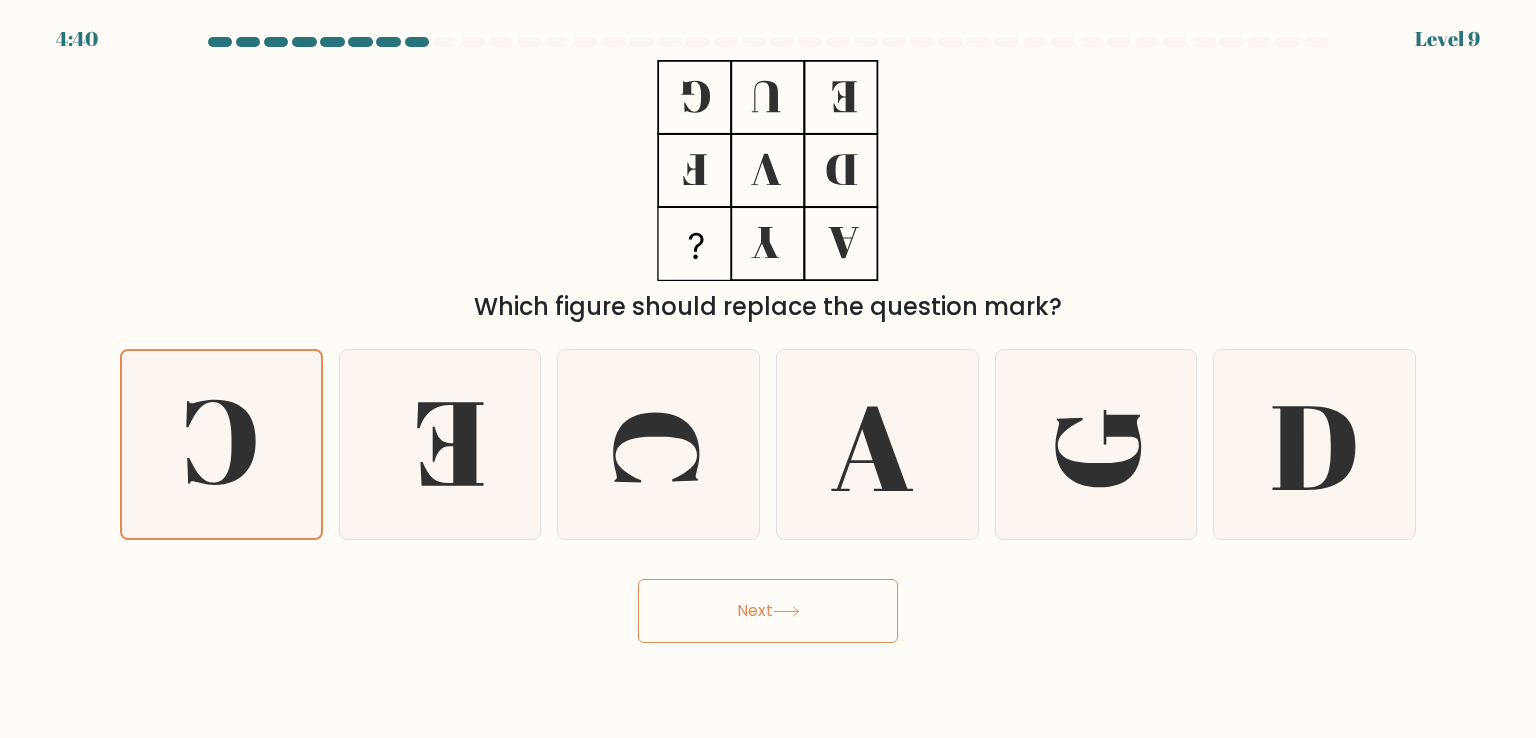 click on "Next" at bounding box center (768, 611) 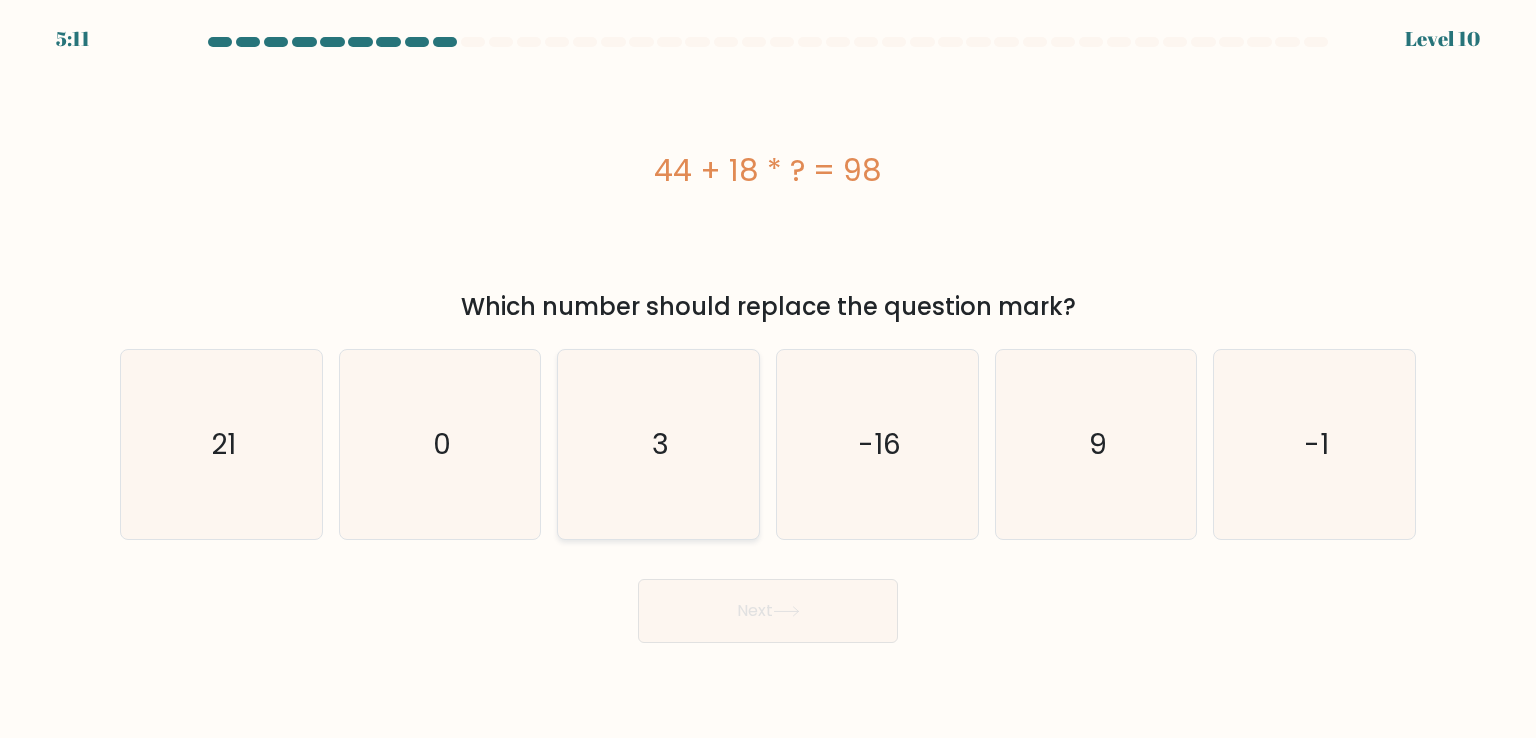 drag, startPoint x: 542, startPoint y: 502, endPoint x: 612, endPoint y: 489, distance: 71.19691 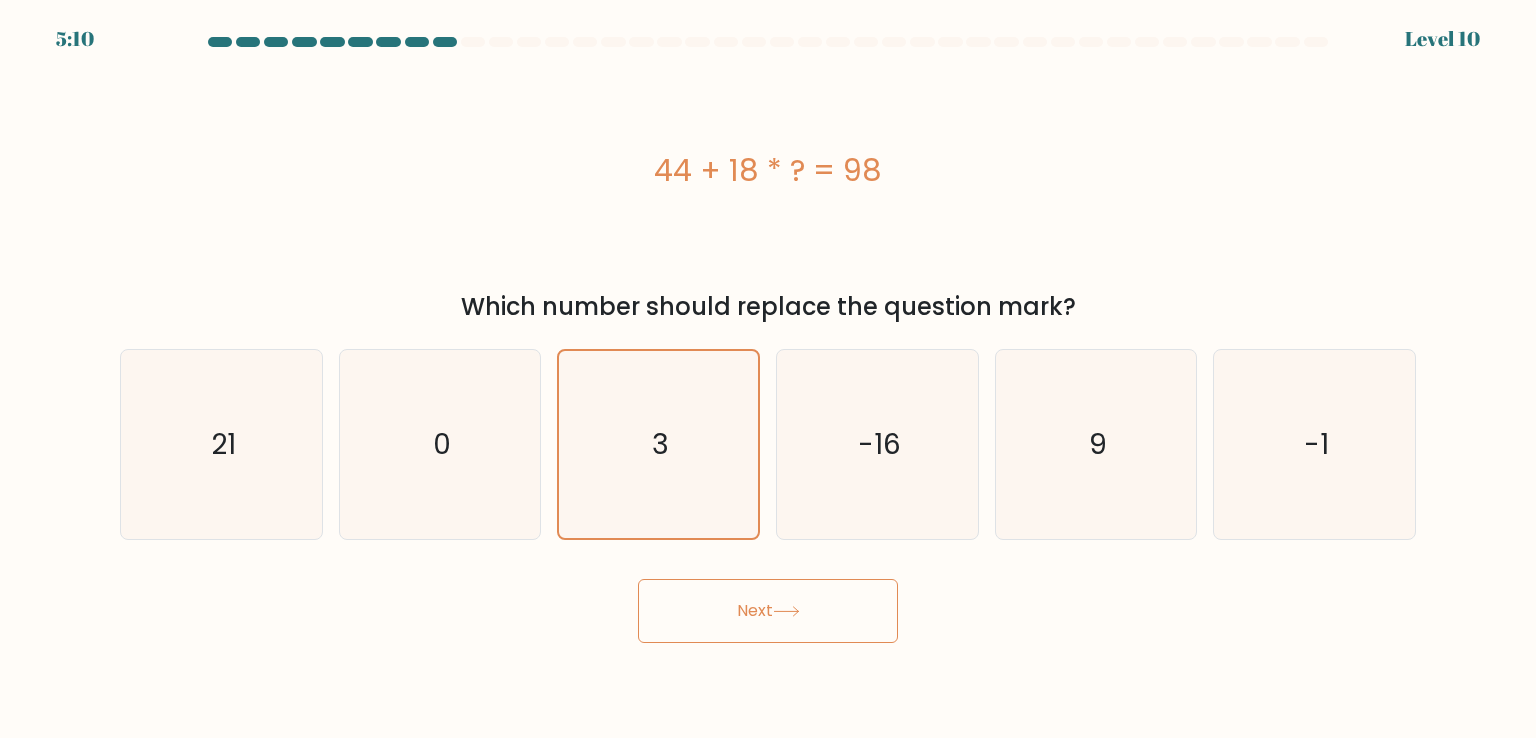 click on "Next" at bounding box center [768, 611] 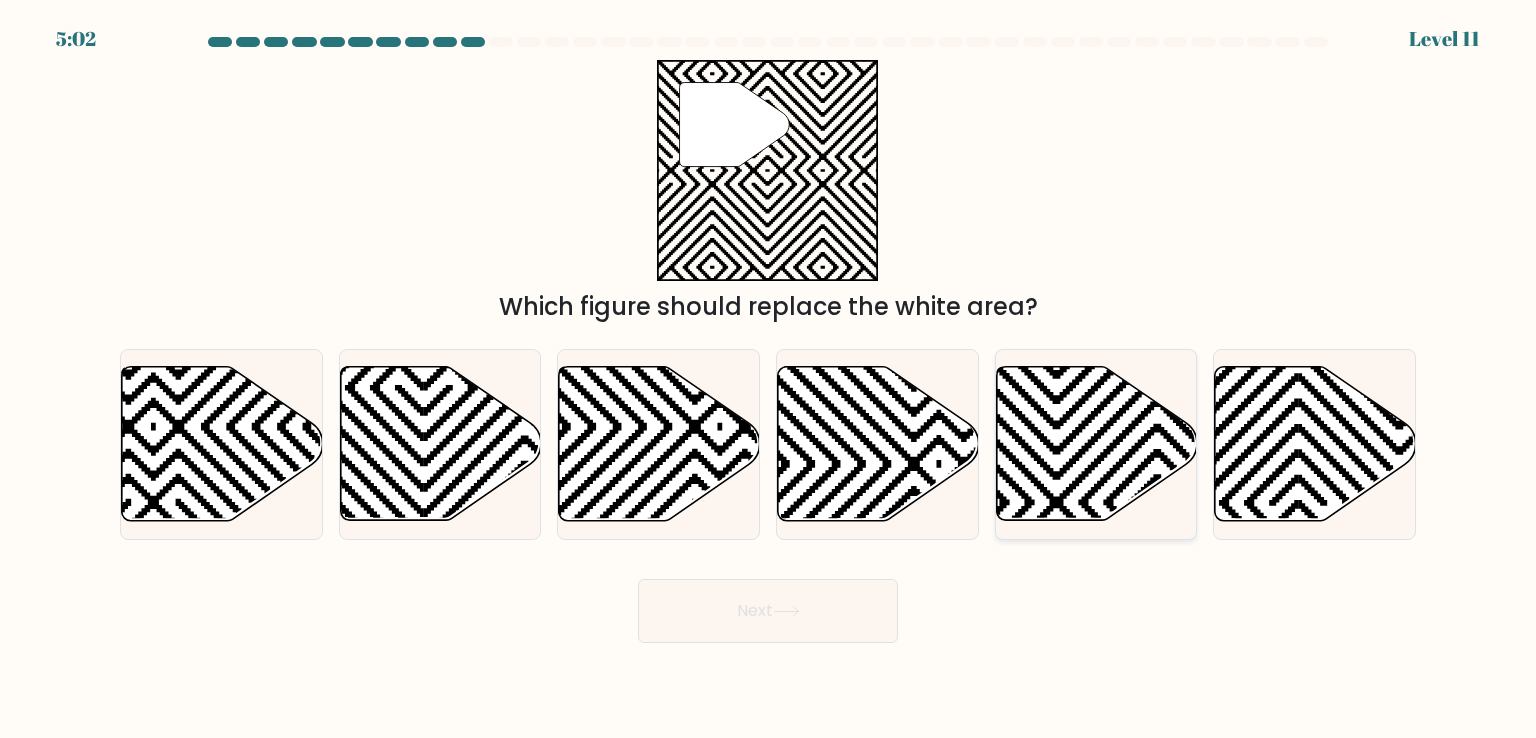 click at bounding box center (1096, 444) 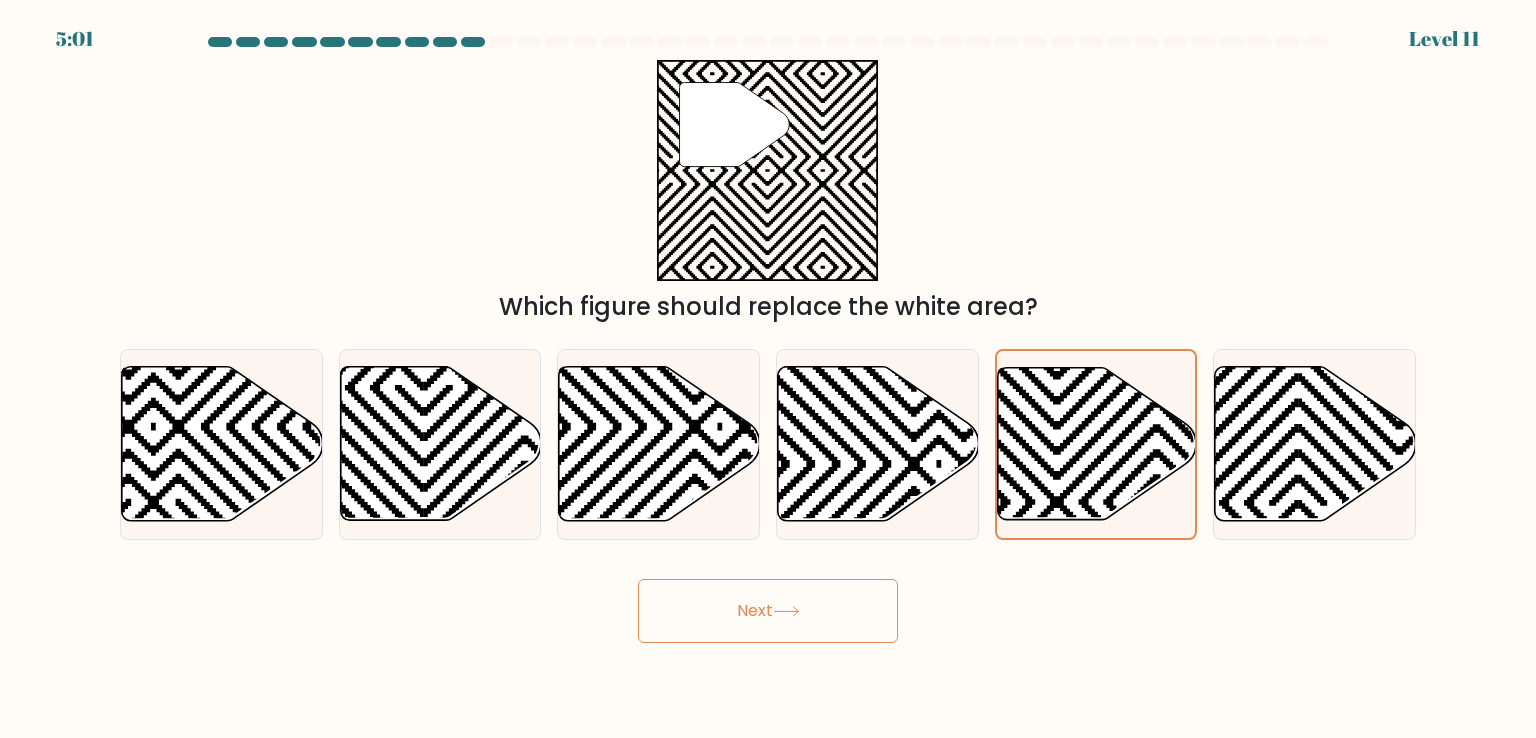 click on "5:01
Level 11" at bounding box center (768, 369) 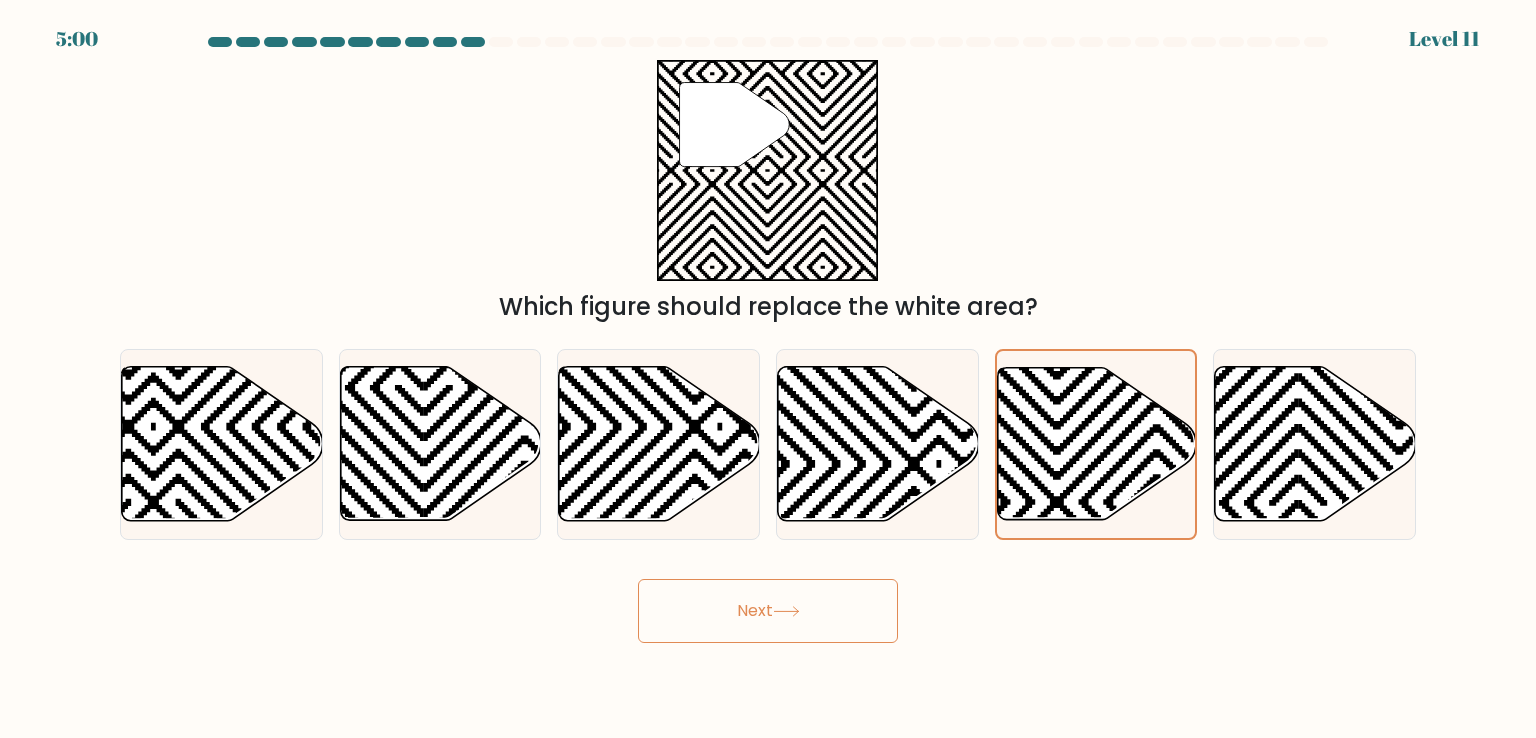 click on "Next" at bounding box center (768, 611) 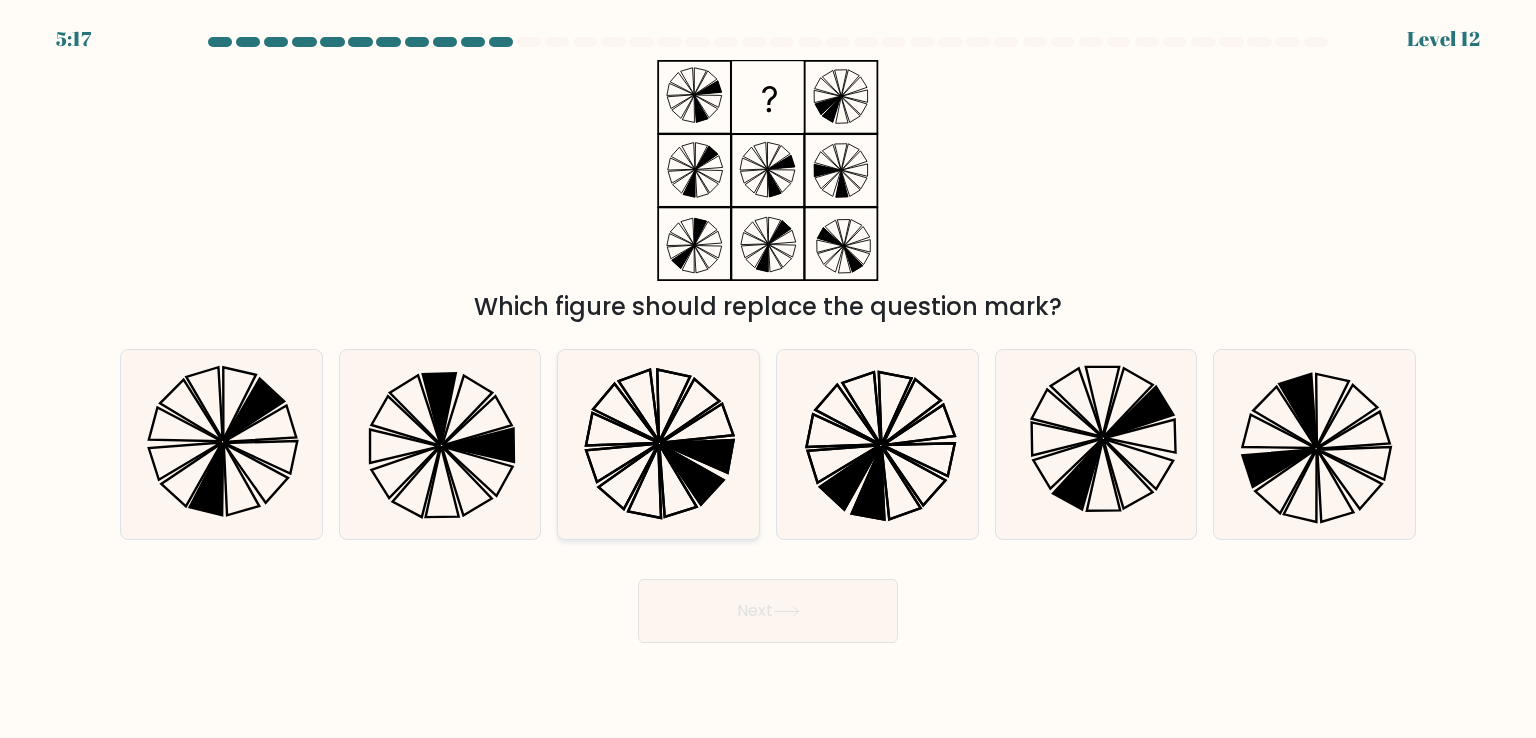 click at bounding box center [658, 444] 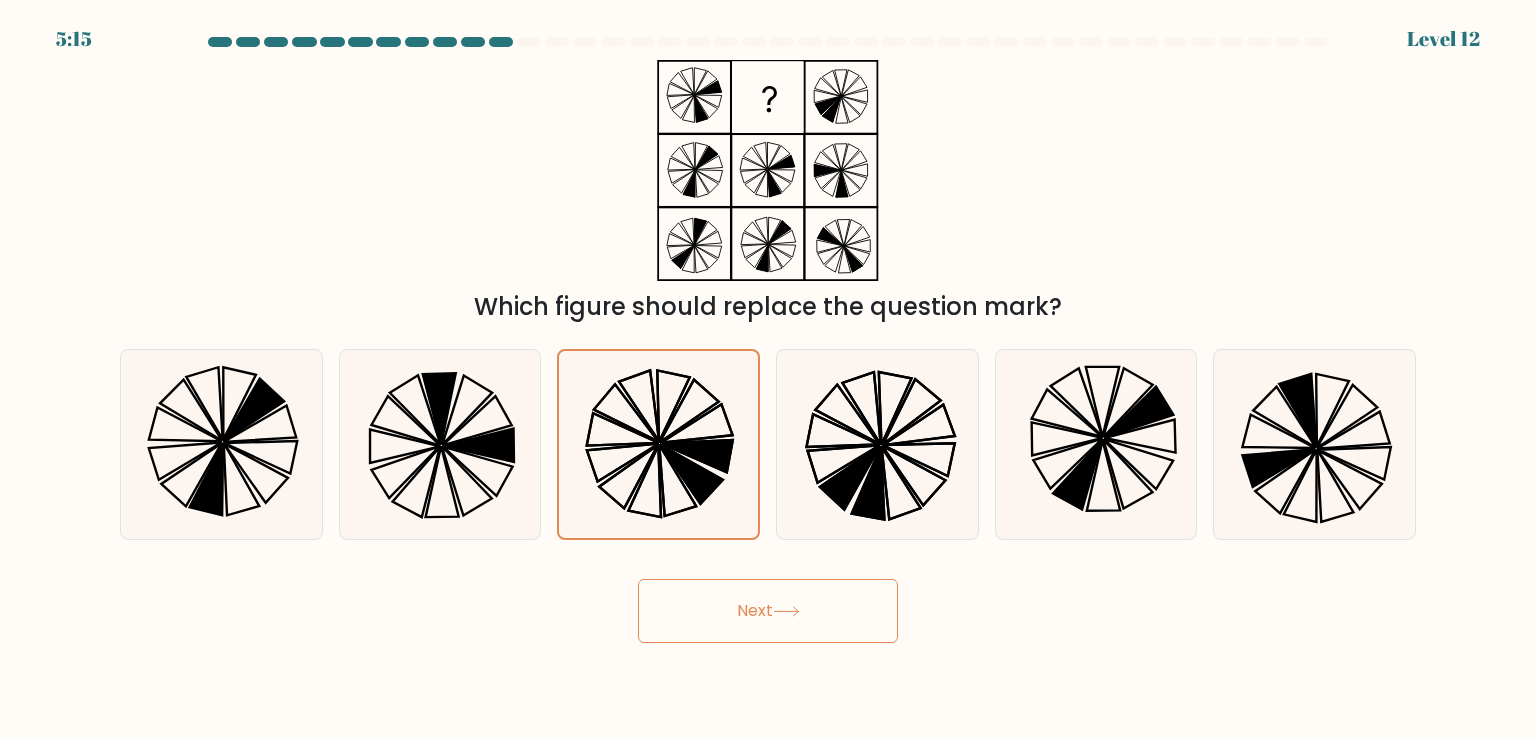 click on "Next" at bounding box center [768, 611] 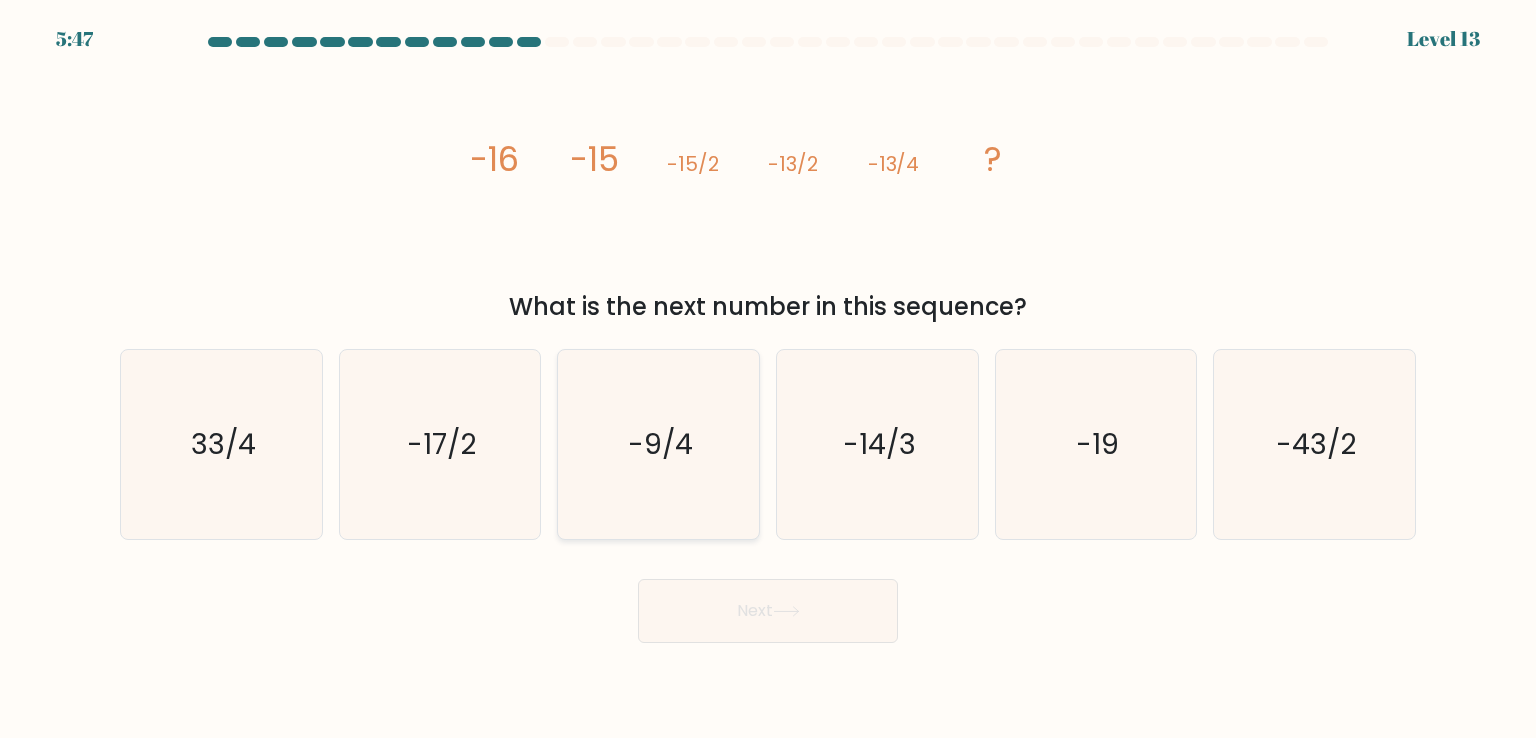 click on "-9/4" at bounding box center [658, 444] 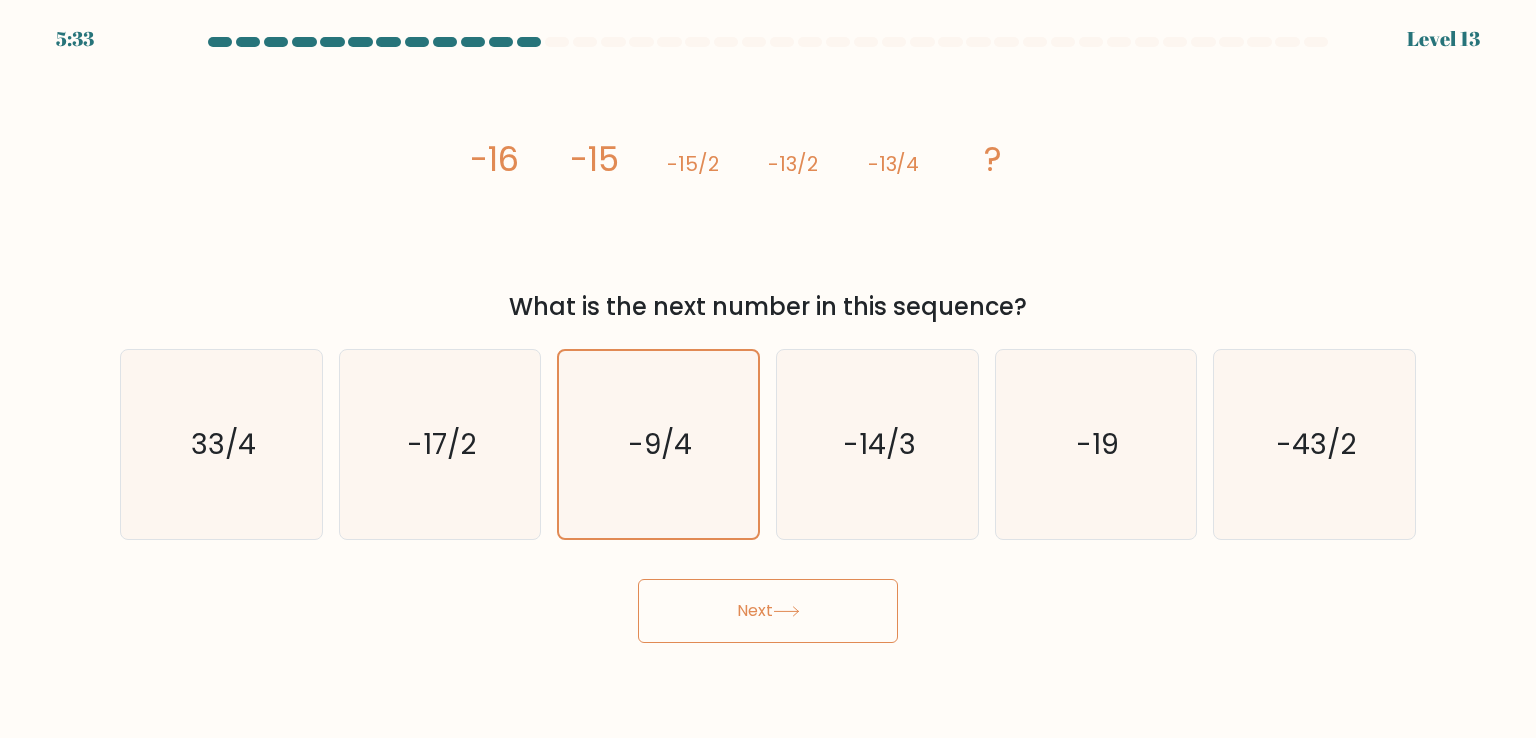 click on "Next" at bounding box center (768, 611) 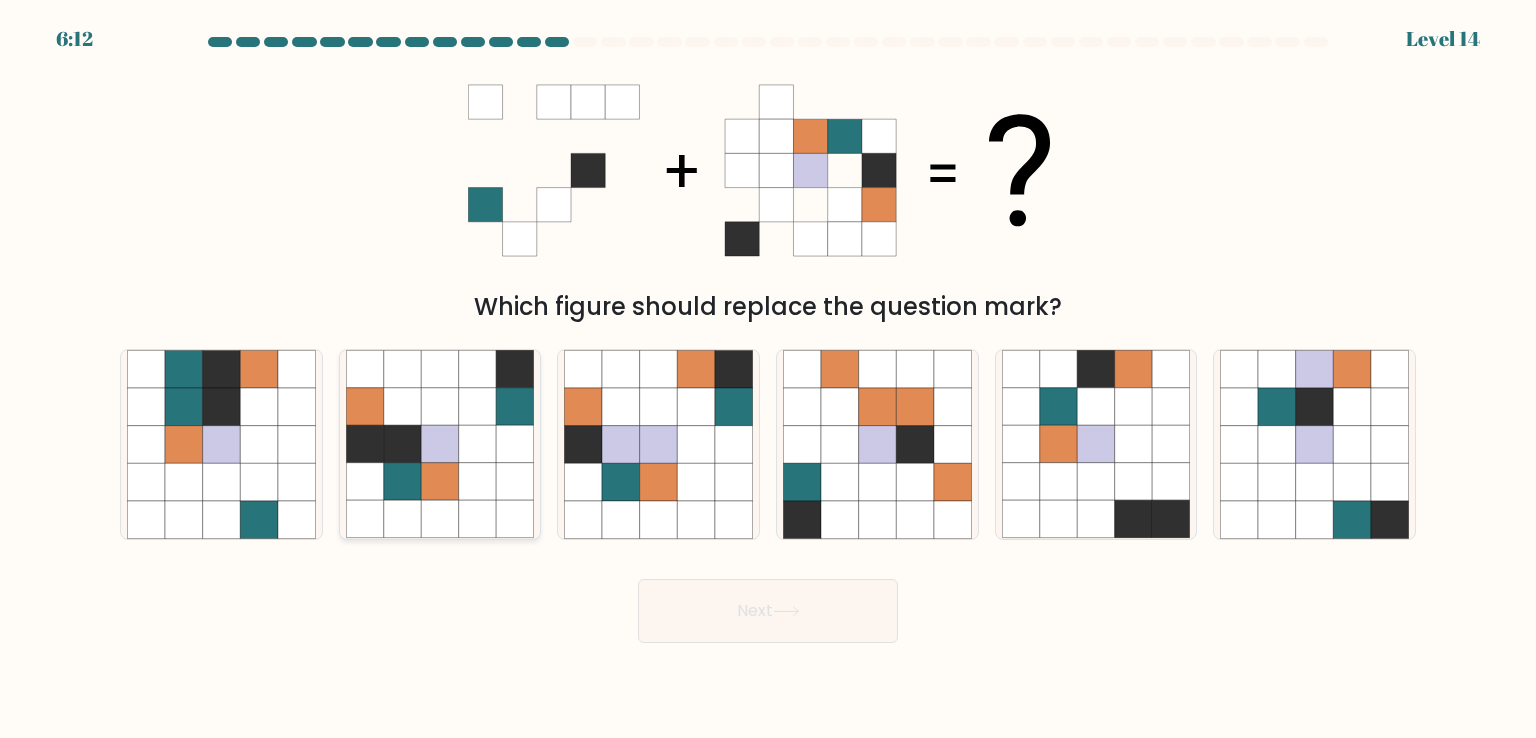 click at bounding box center [515, 445] 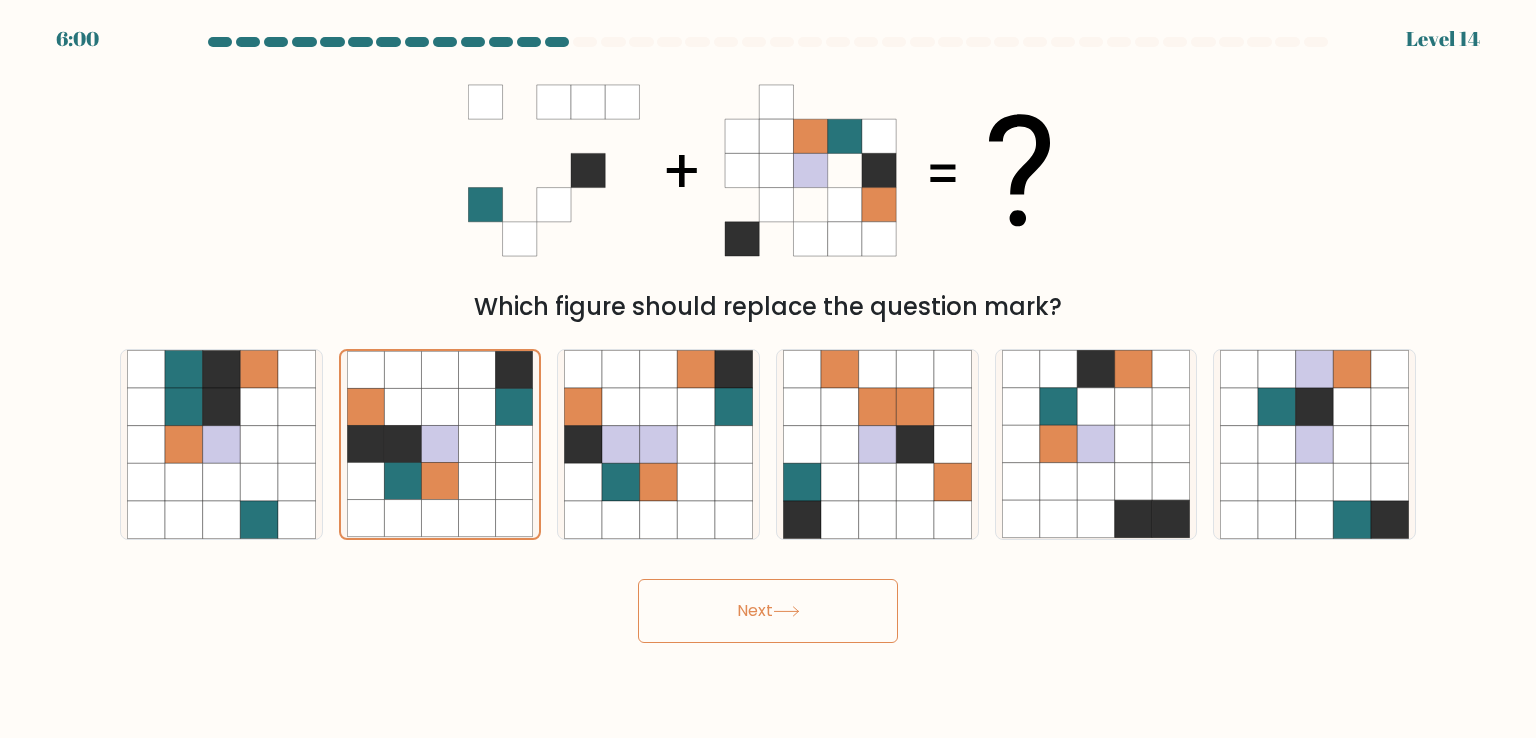 click on "Next" at bounding box center (768, 611) 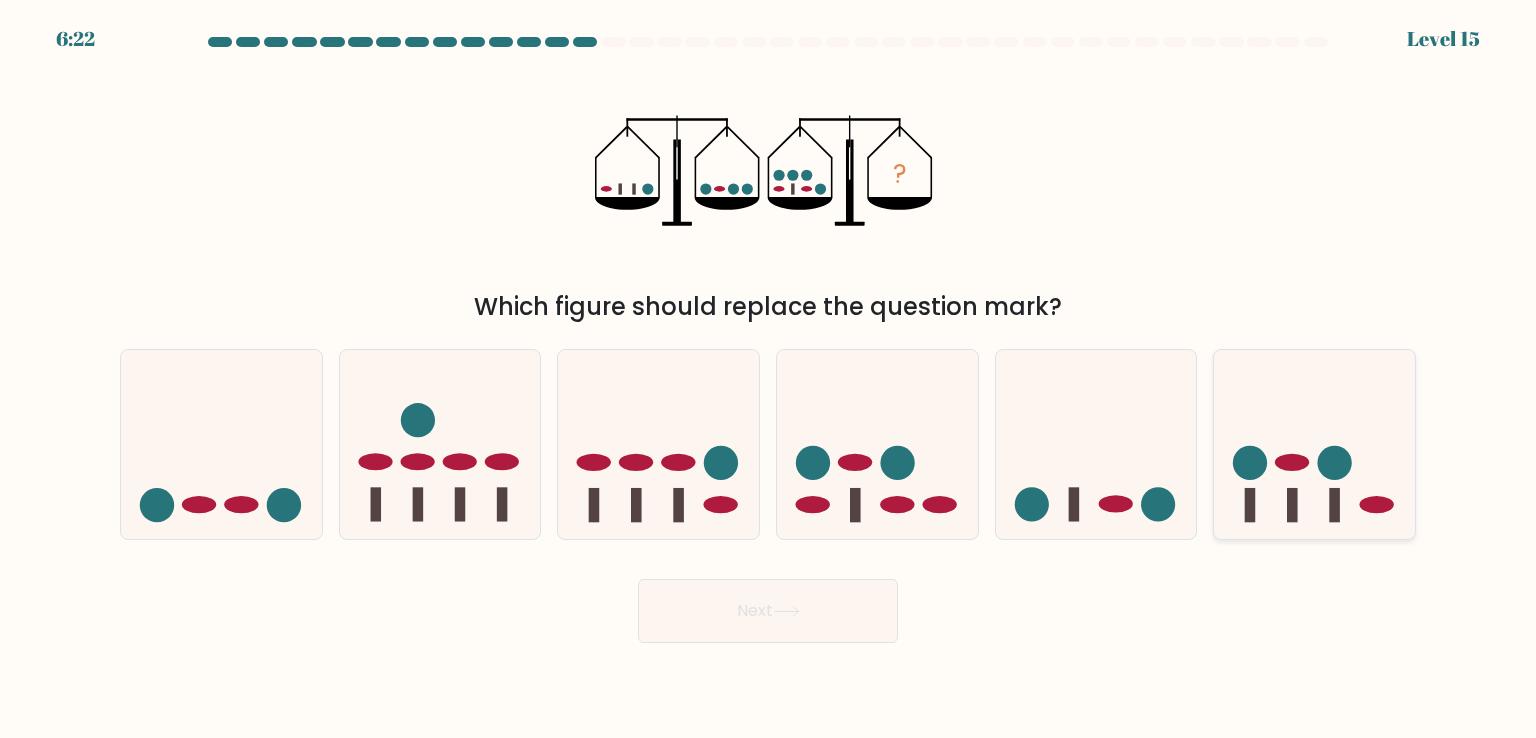 click at bounding box center [1314, 444] 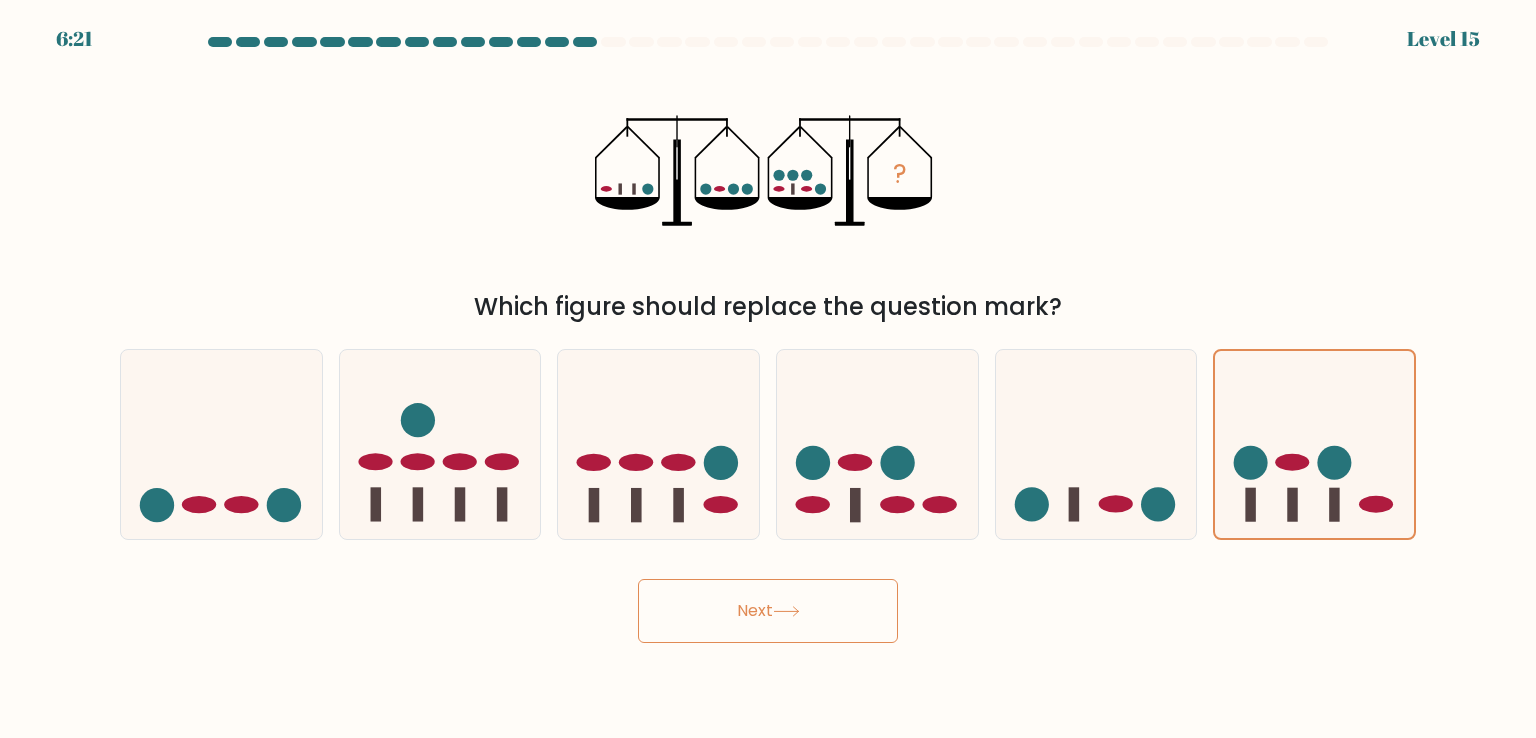 click on "Next" at bounding box center (768, 611) 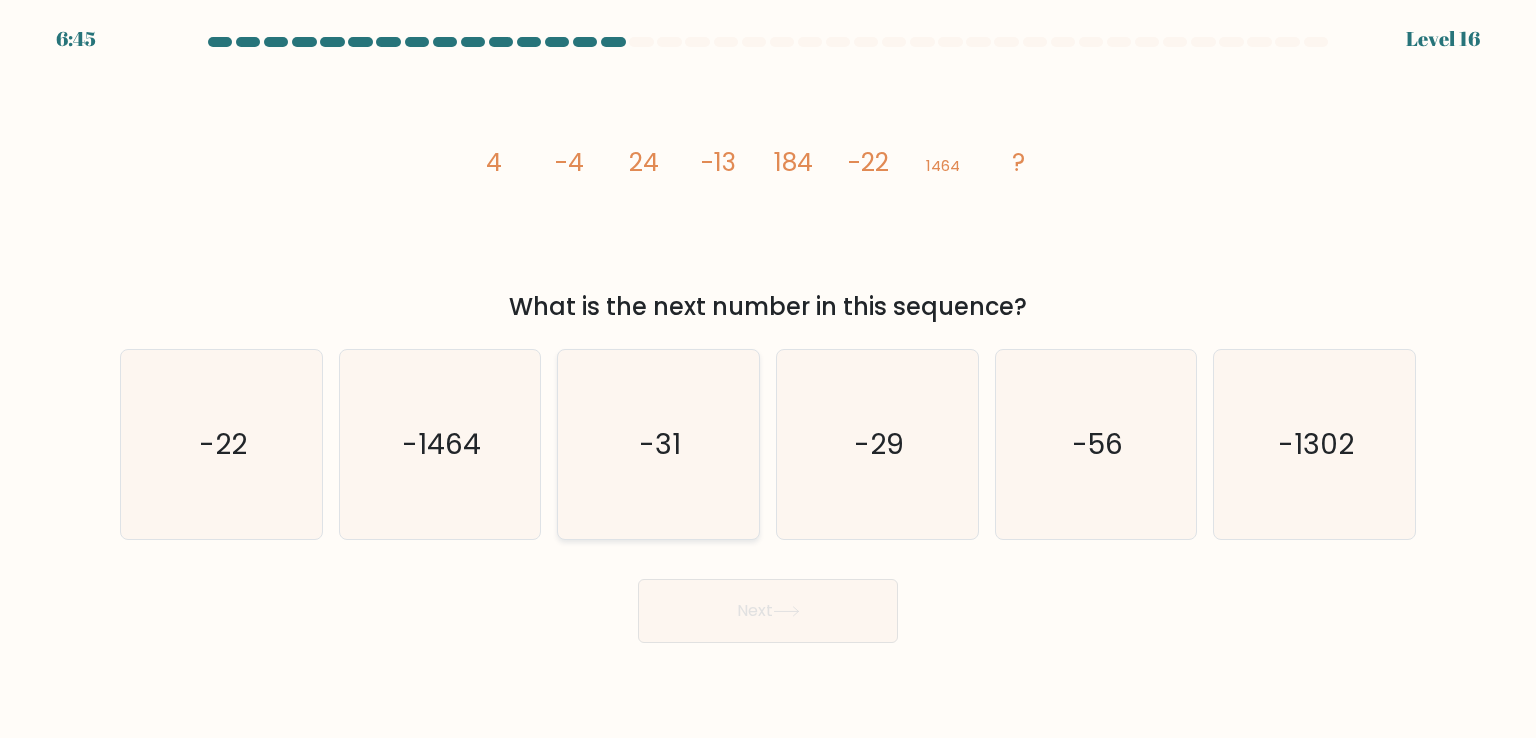 click on "-31" at bounding box center (658, 444) 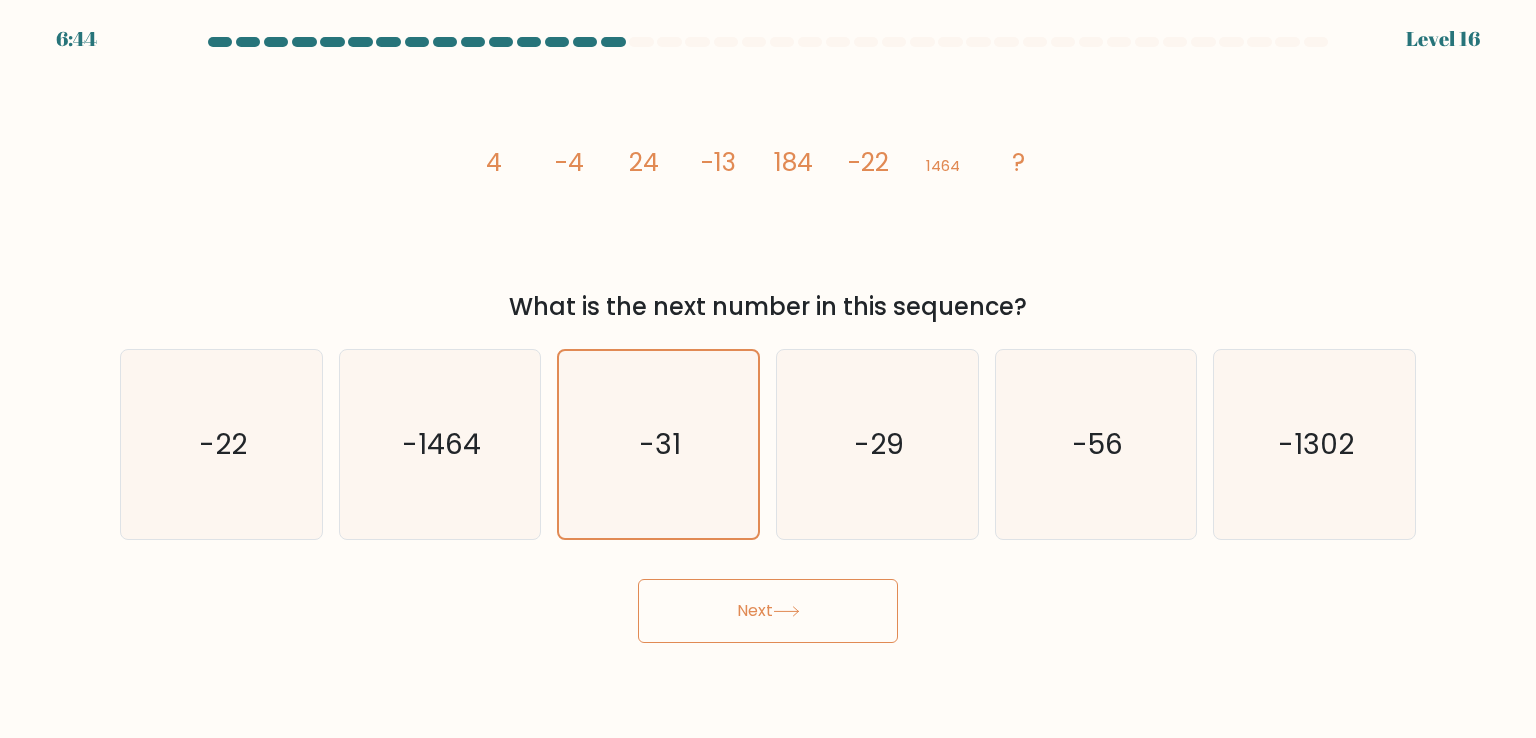 click on "Next" at bounding box center [768, 611] 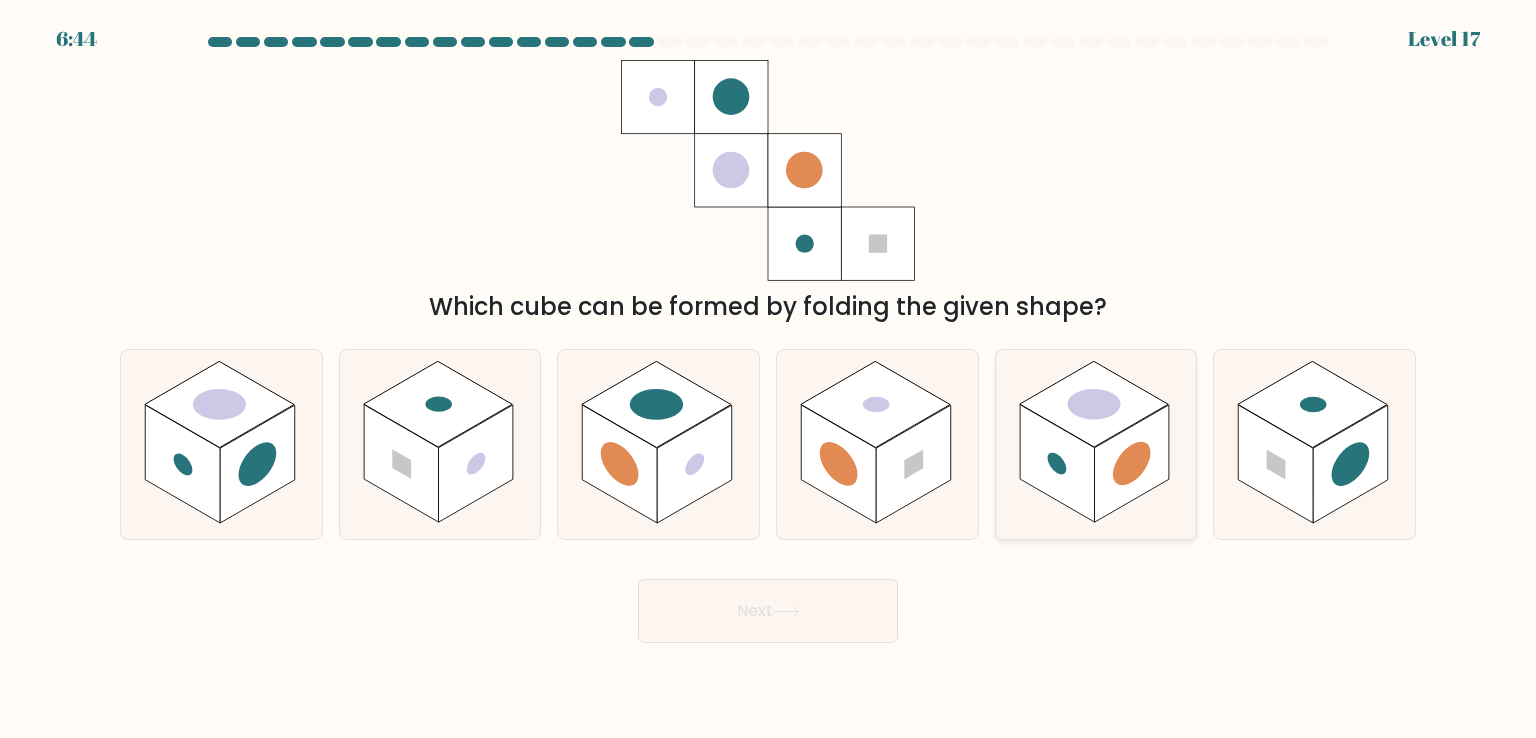 click at bounding box center [1096, 444] 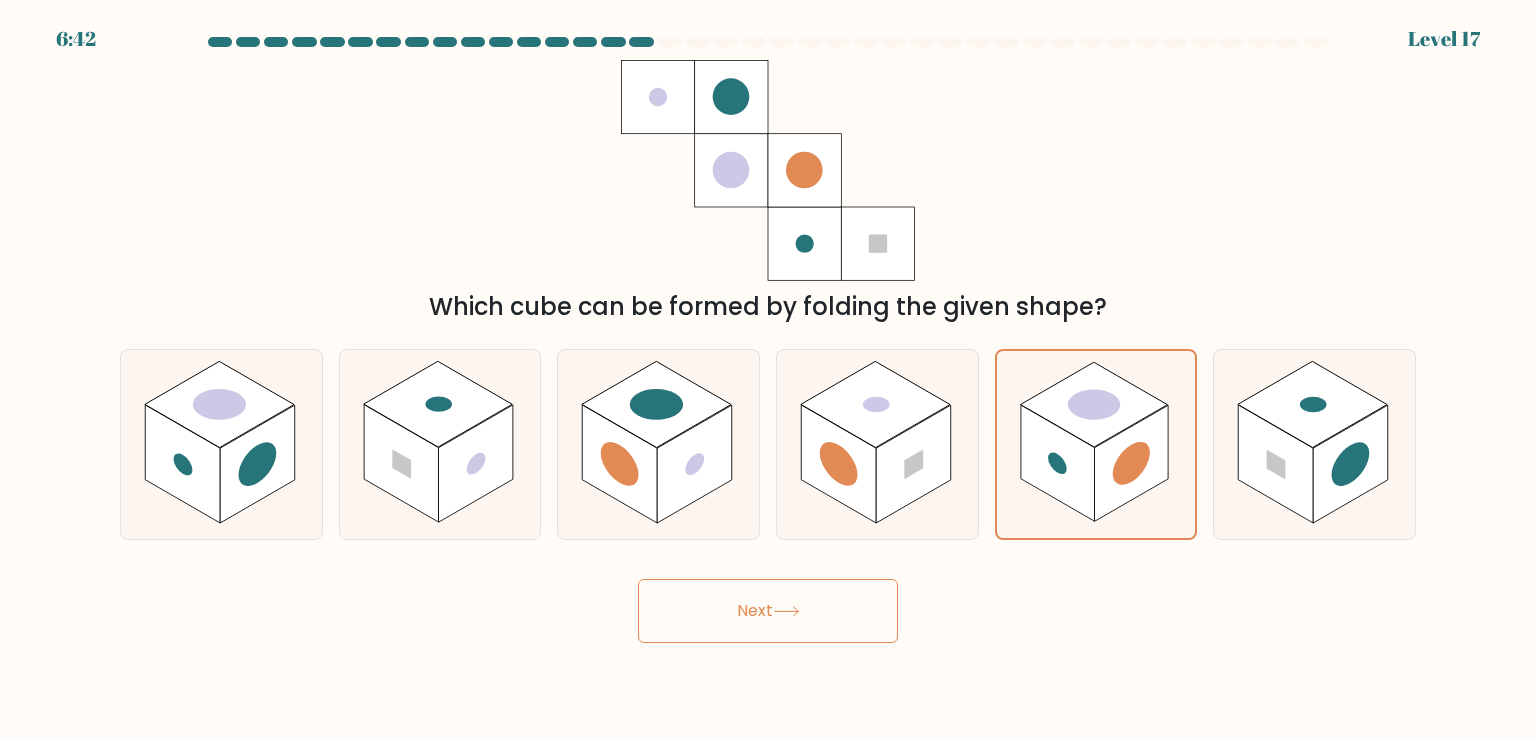 click on "Next" at bounding box center (768, 611) 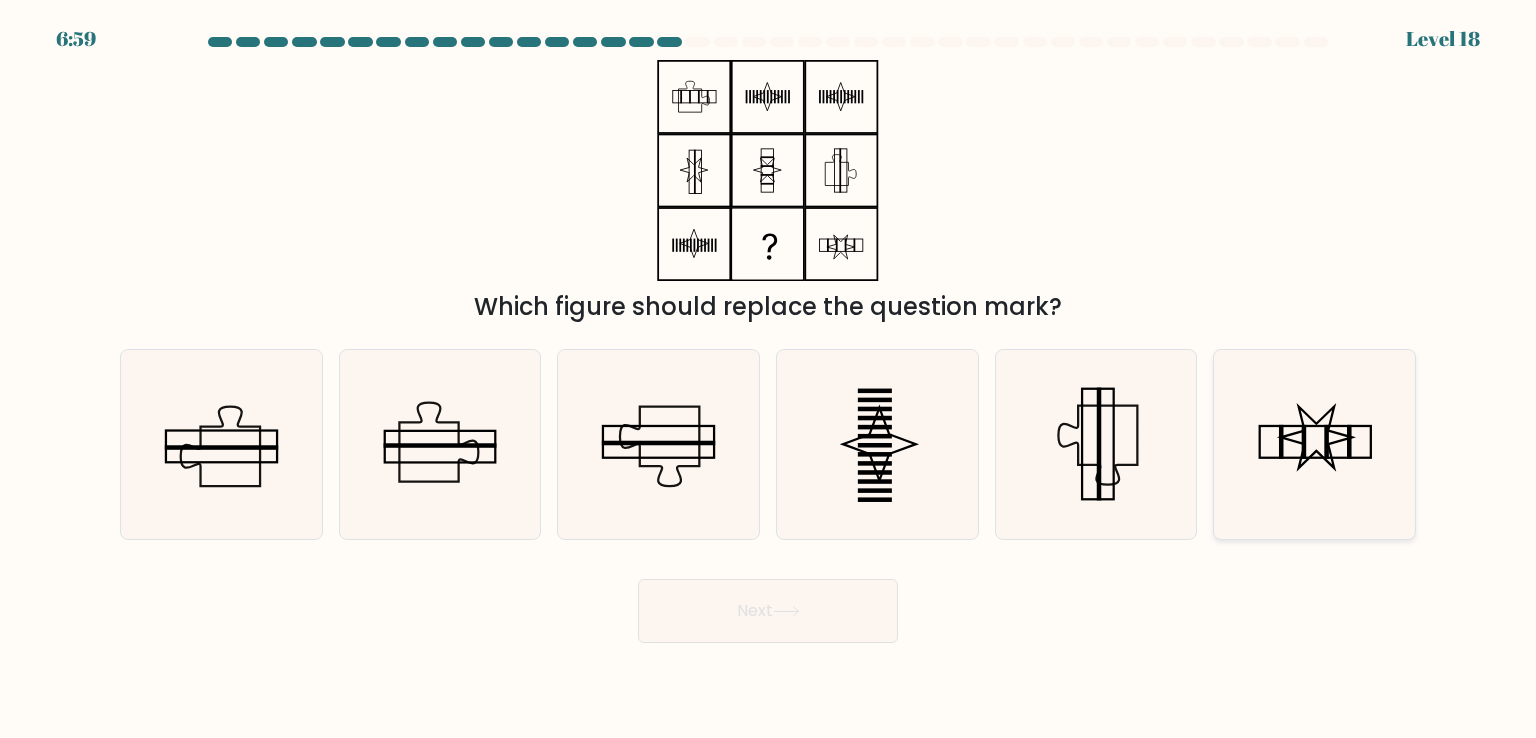 click at bounding box center (1314, 444) 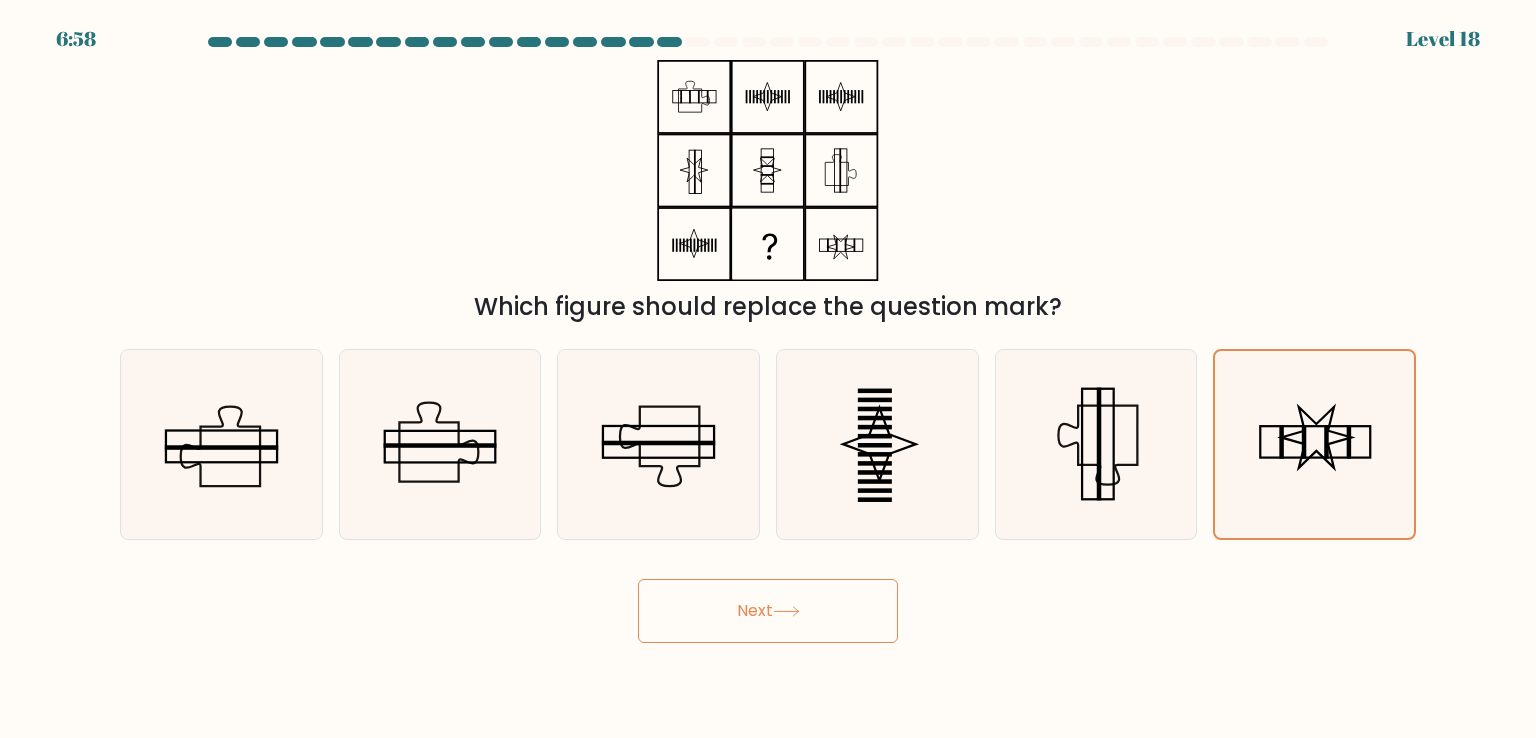 click on "Next" at bounding box center [768, 611] 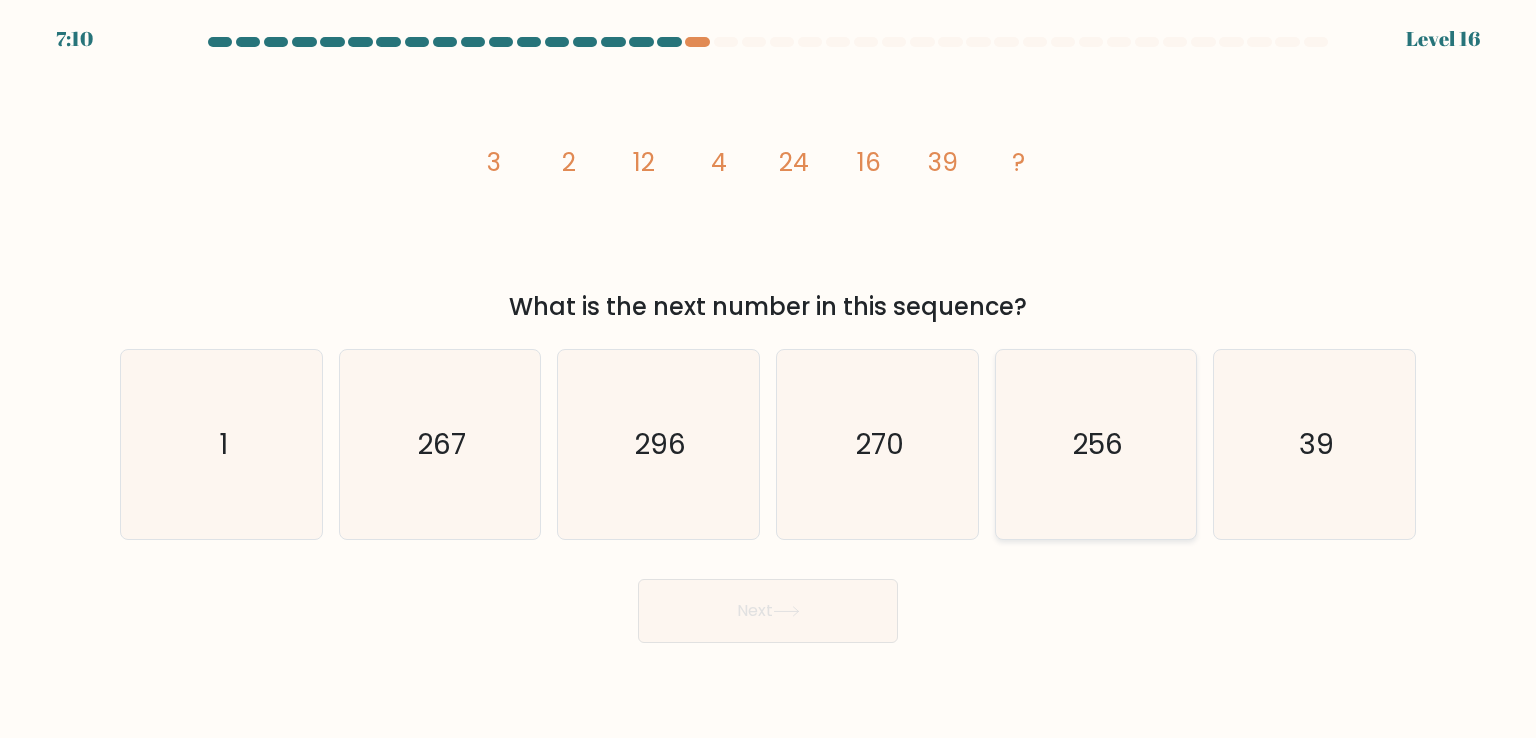 click on "256" at bounding box center (1097, 444) 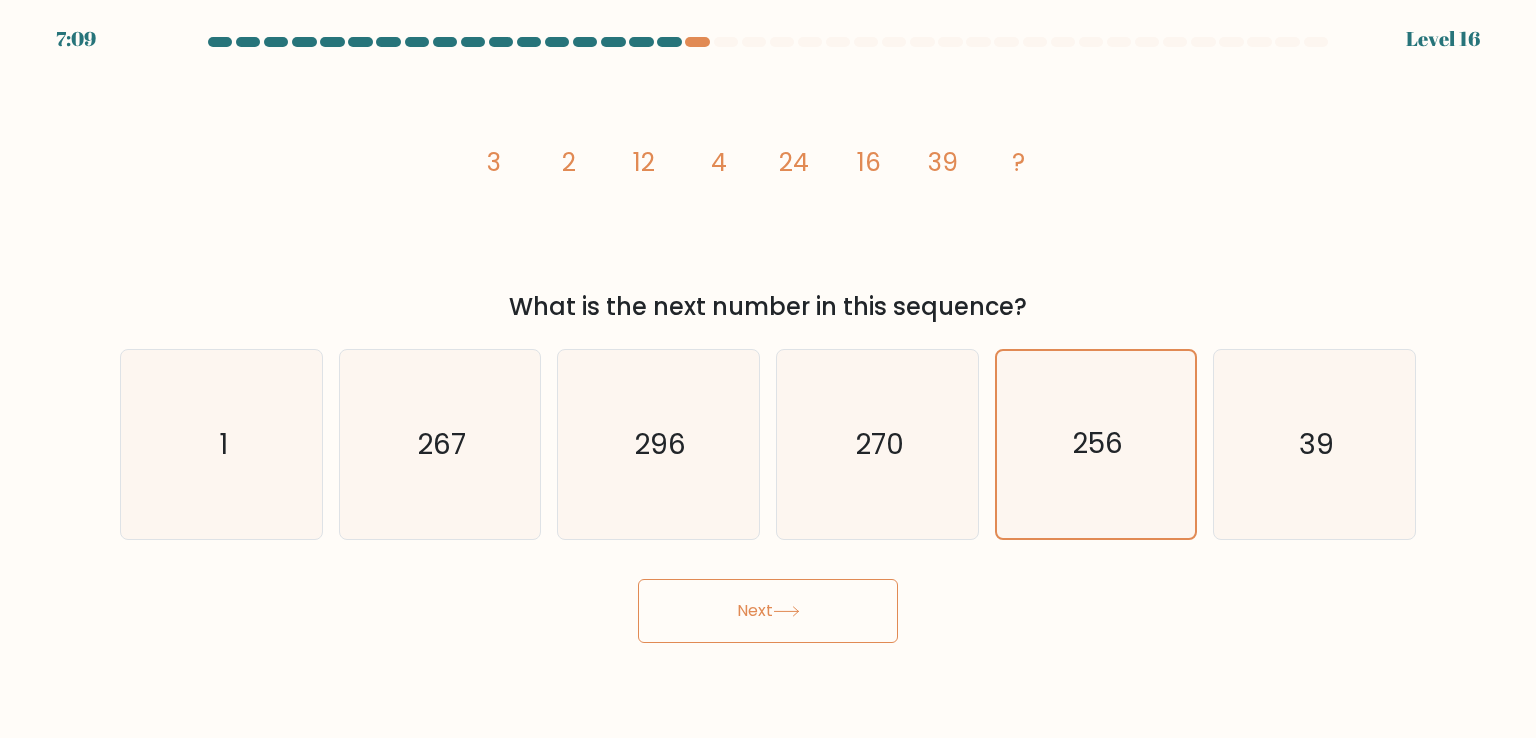 click on "Next" at bounding box center [768, 611] 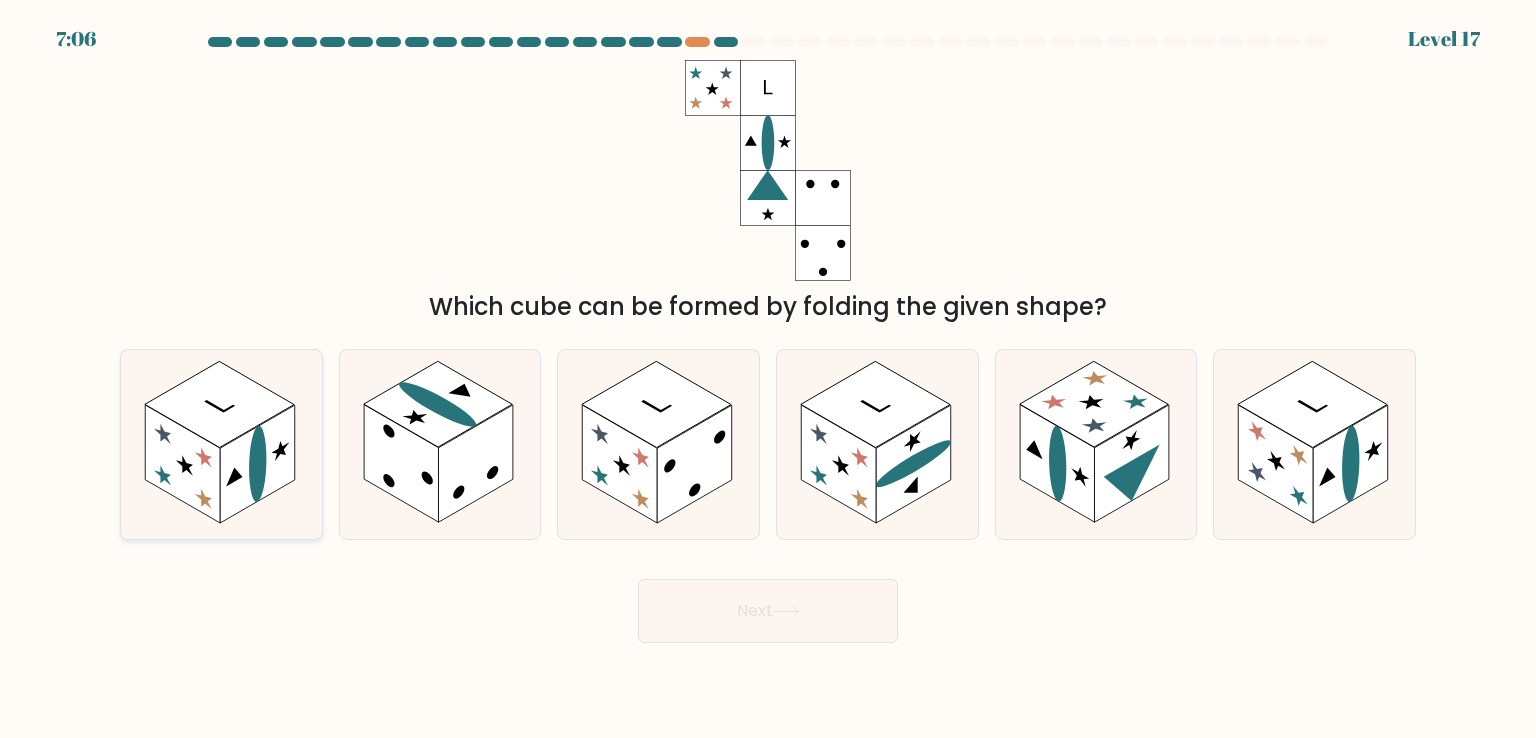 click at bounding box center [257, 464] 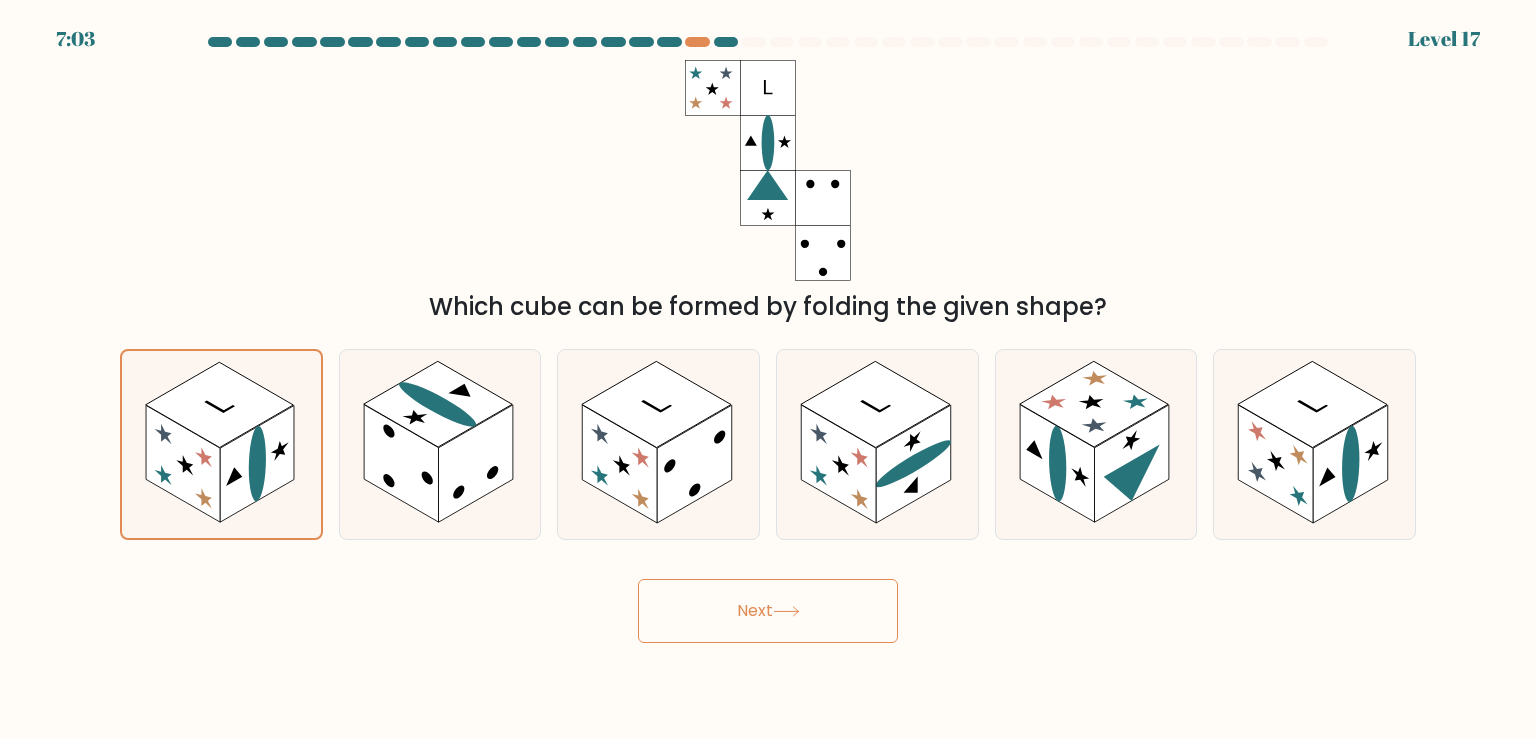 click at bounding box center [786, 611] 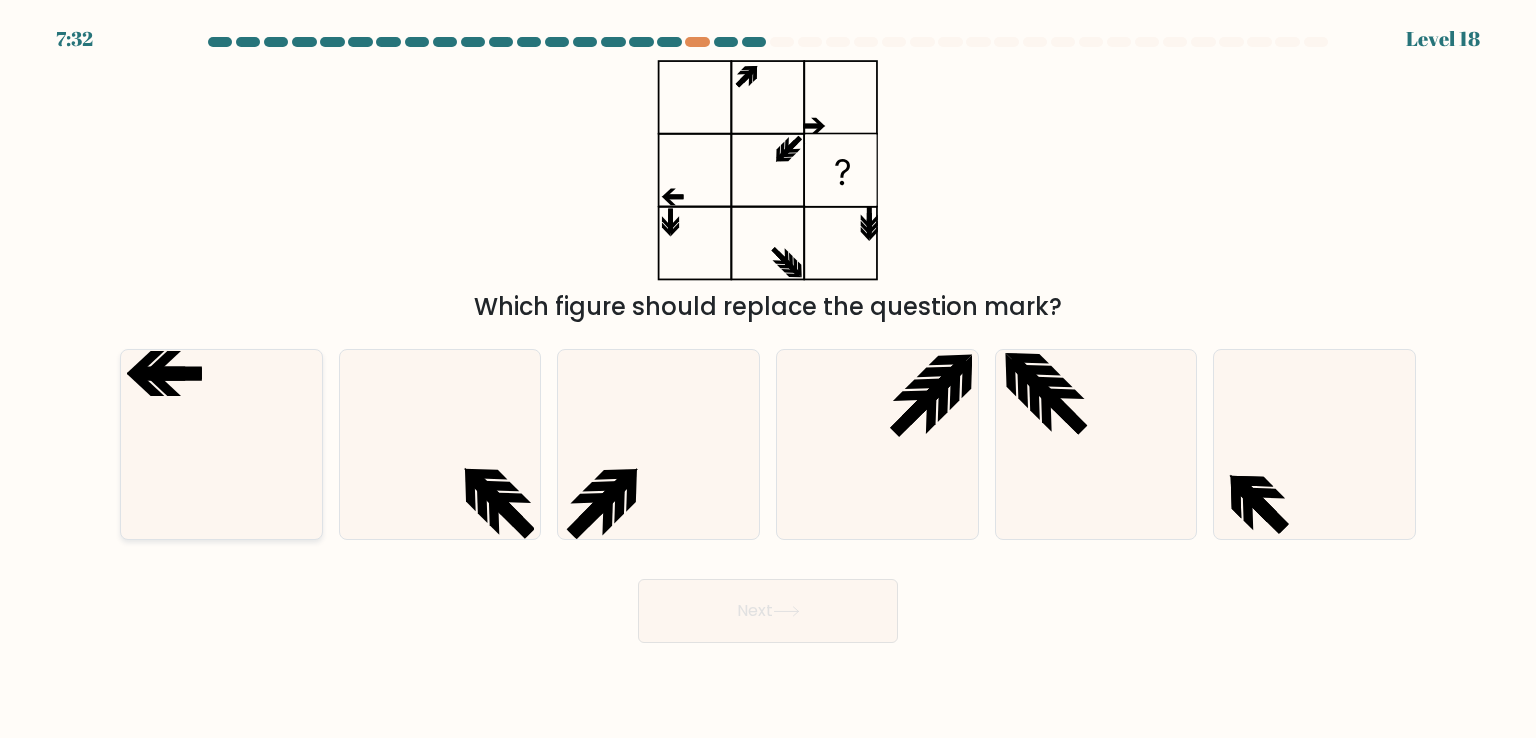 click at bounding box center [221, 444] 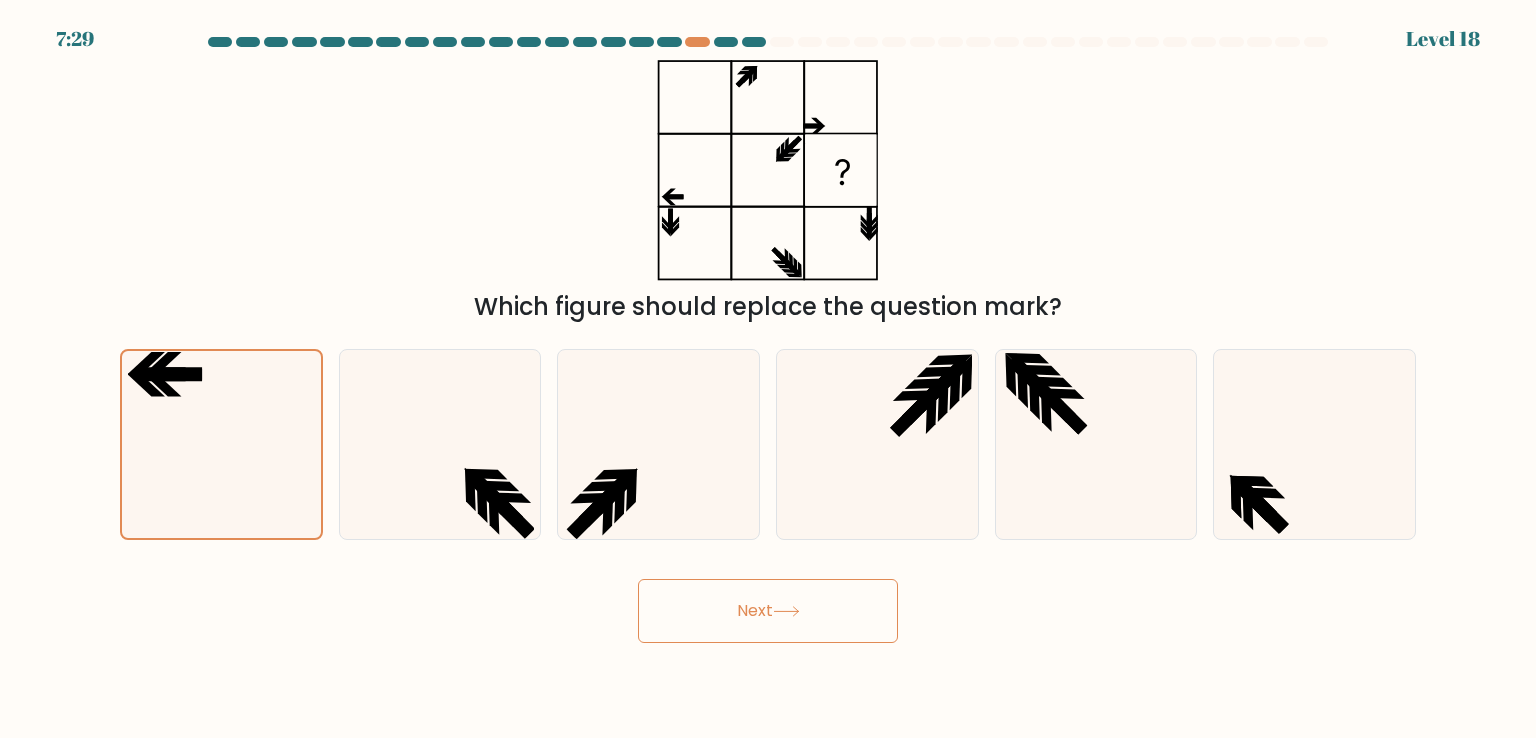 click on "Next" at bounding box center [768, 611] 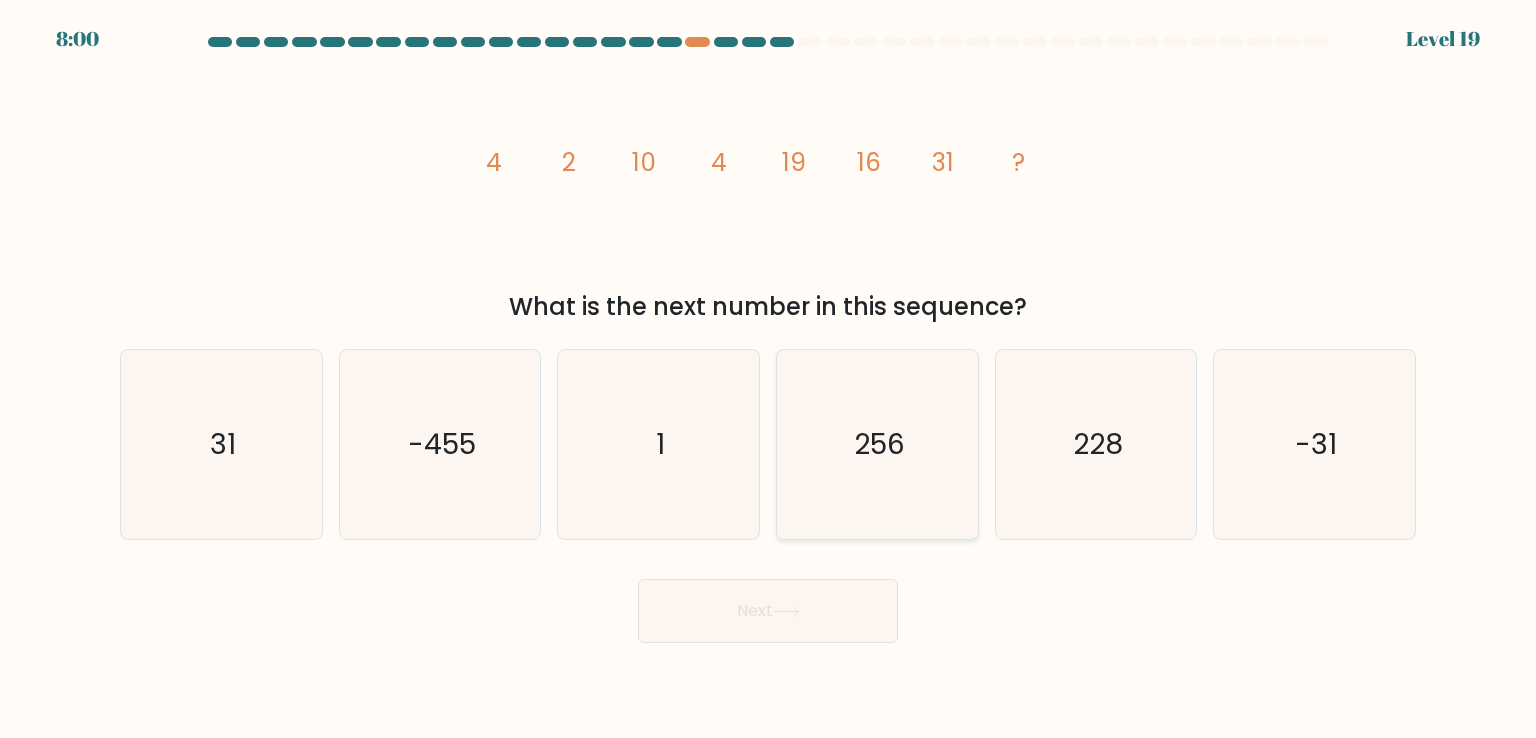 click on "256" at bounding box center (877, 444) 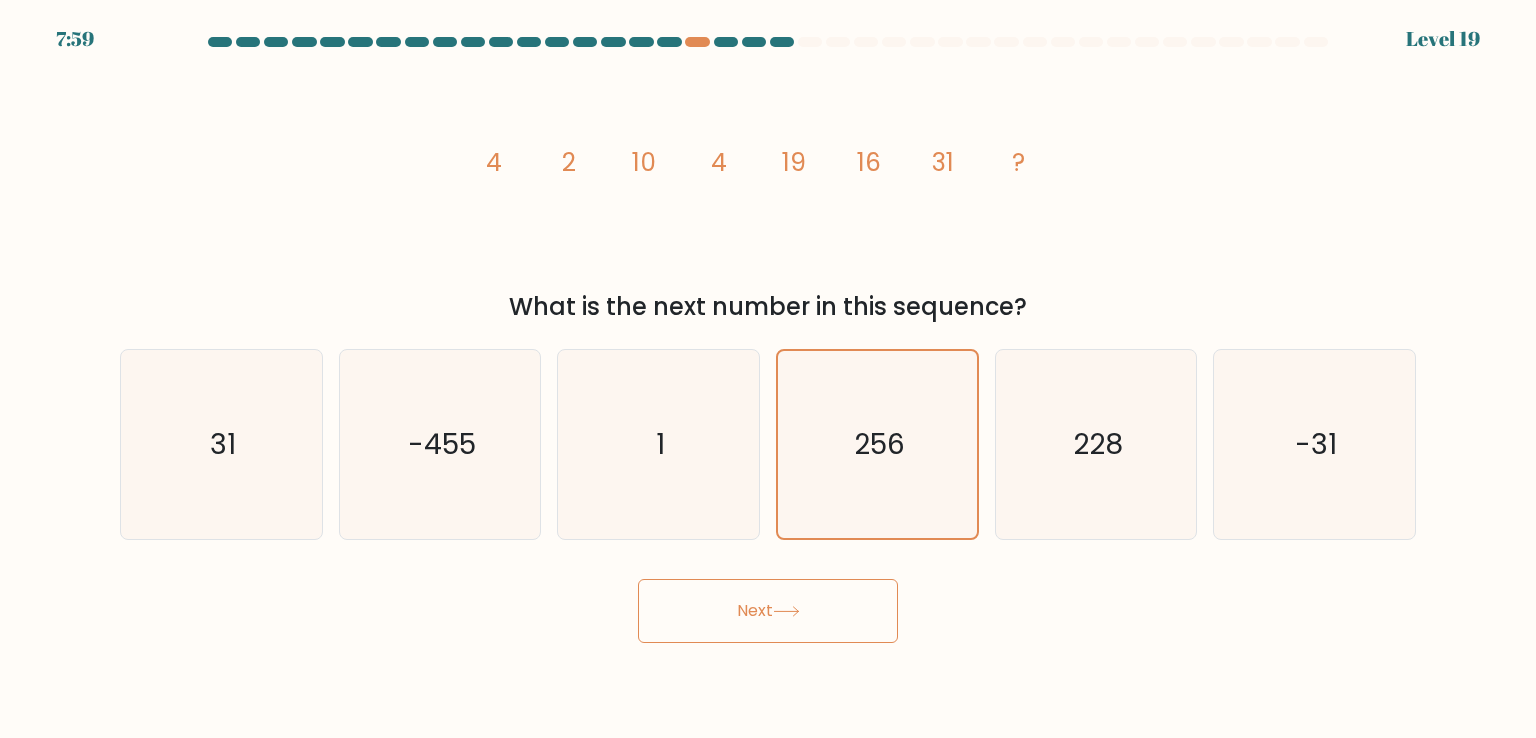 click at bounding box center [786, 611] 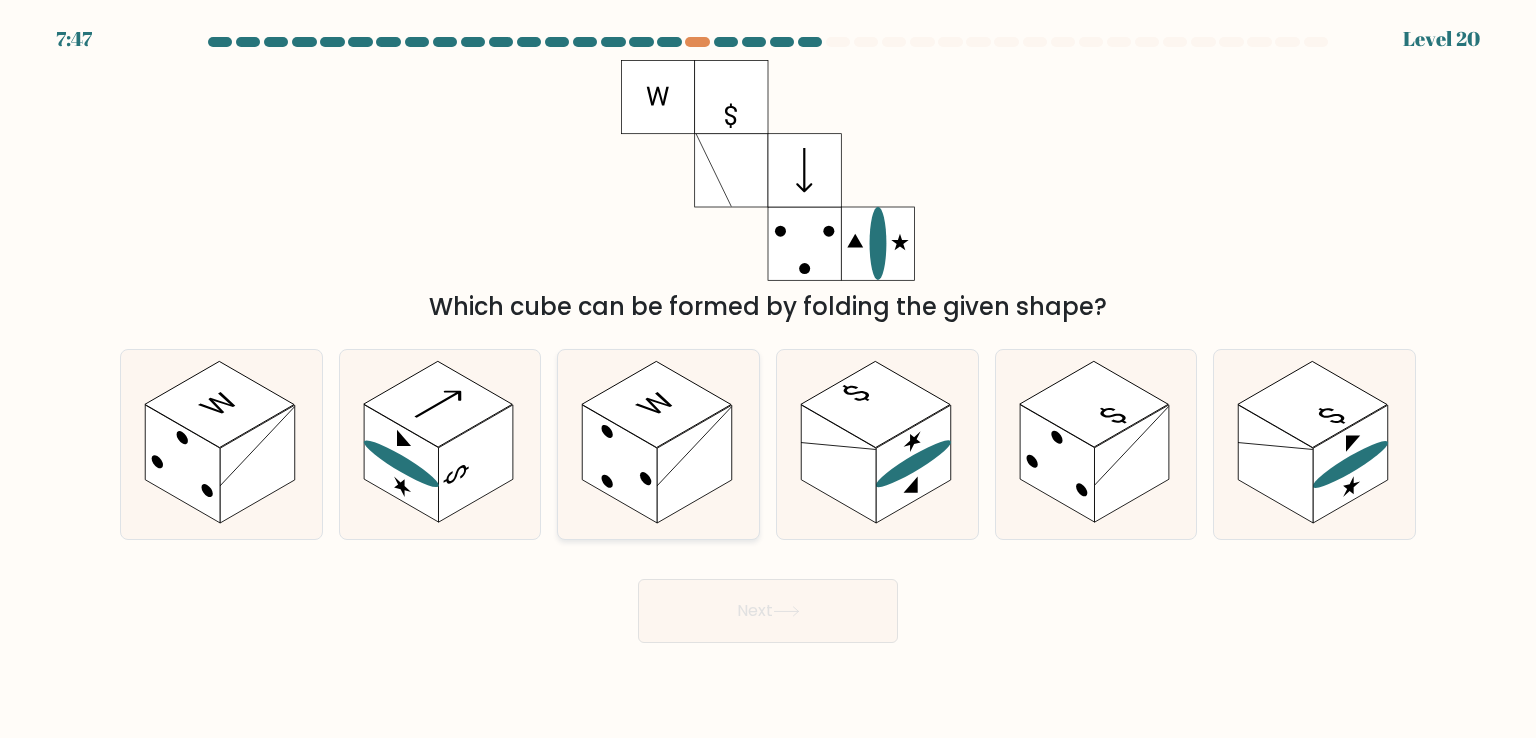 click at bounding box center [694, 464] 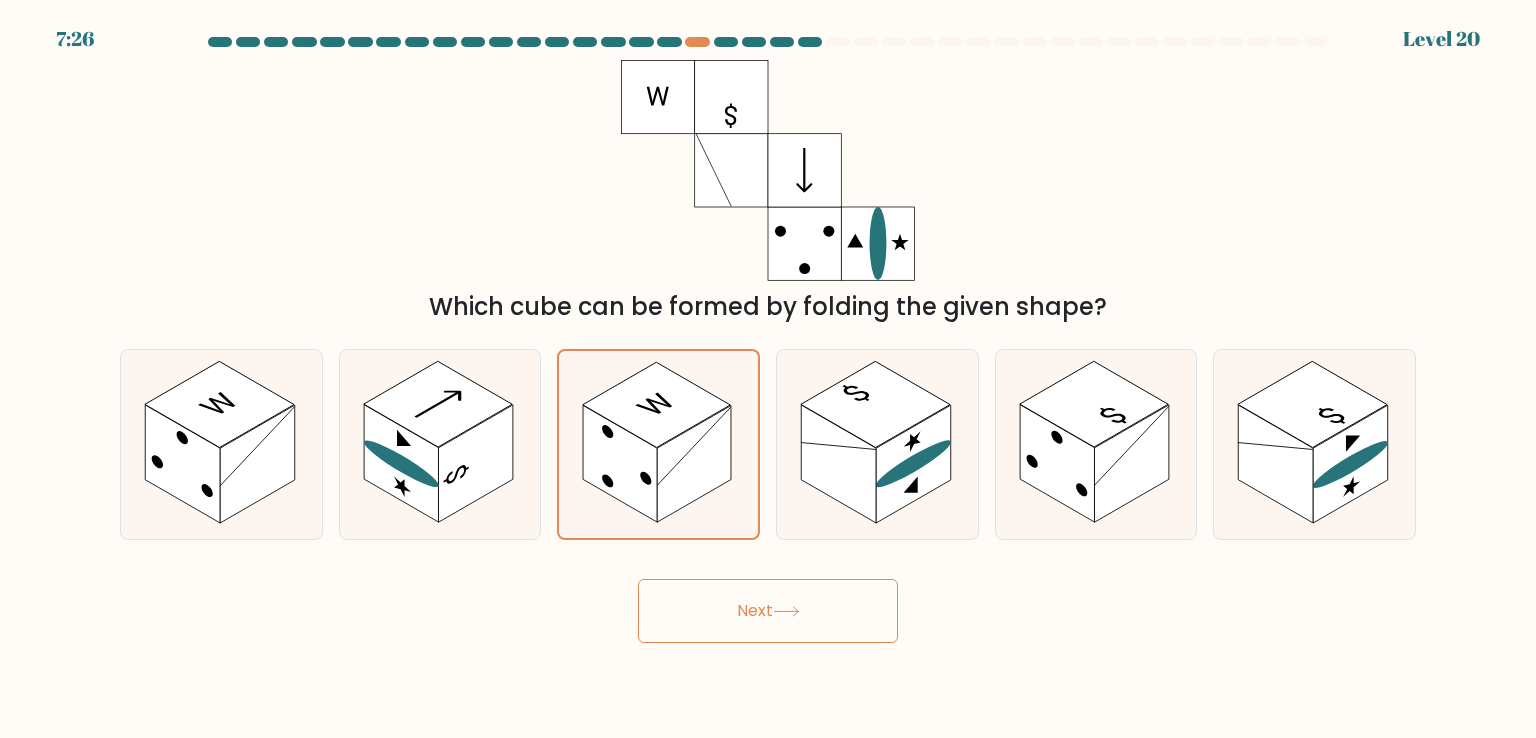 click on "Next" at bounding box center (768, 611) 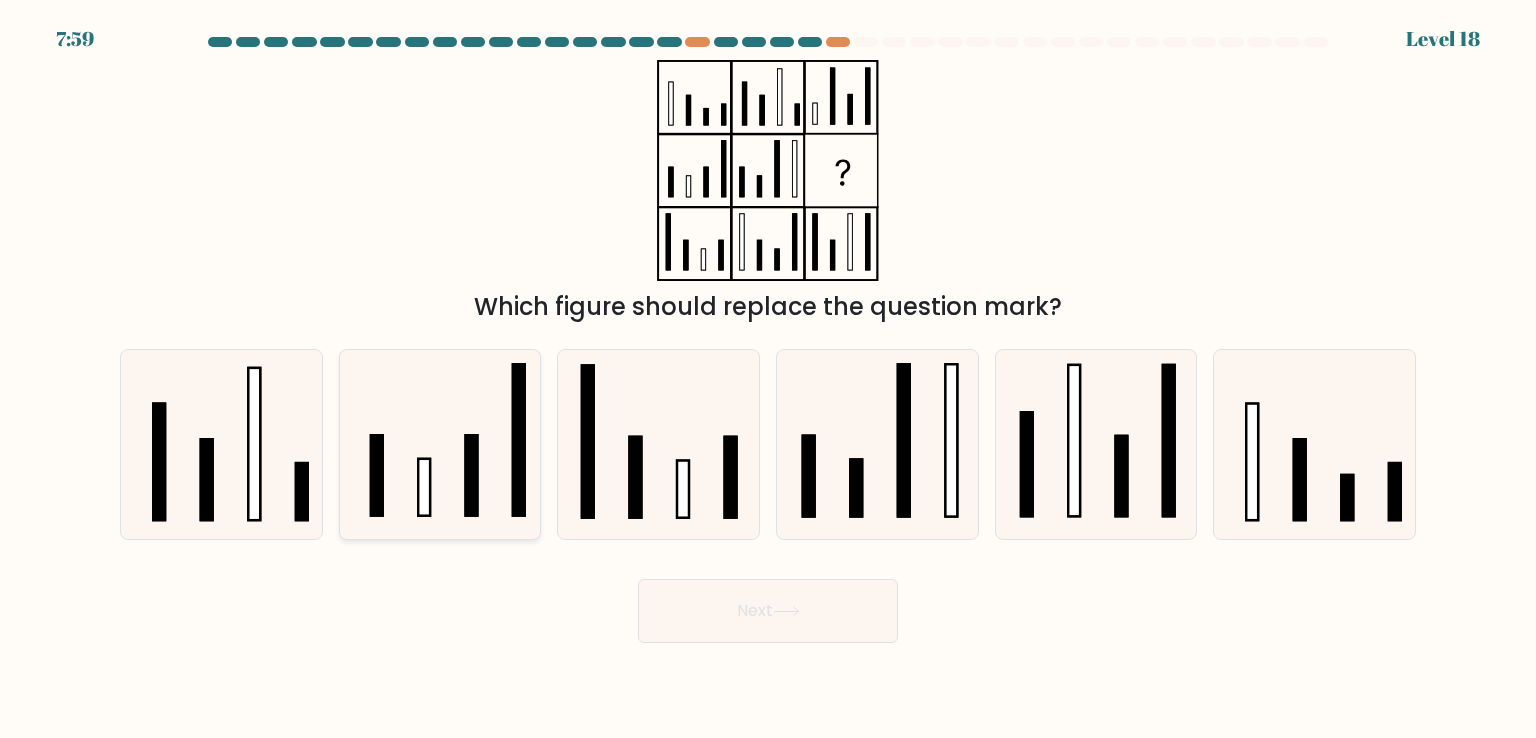 click at bounding box center (440, 444) 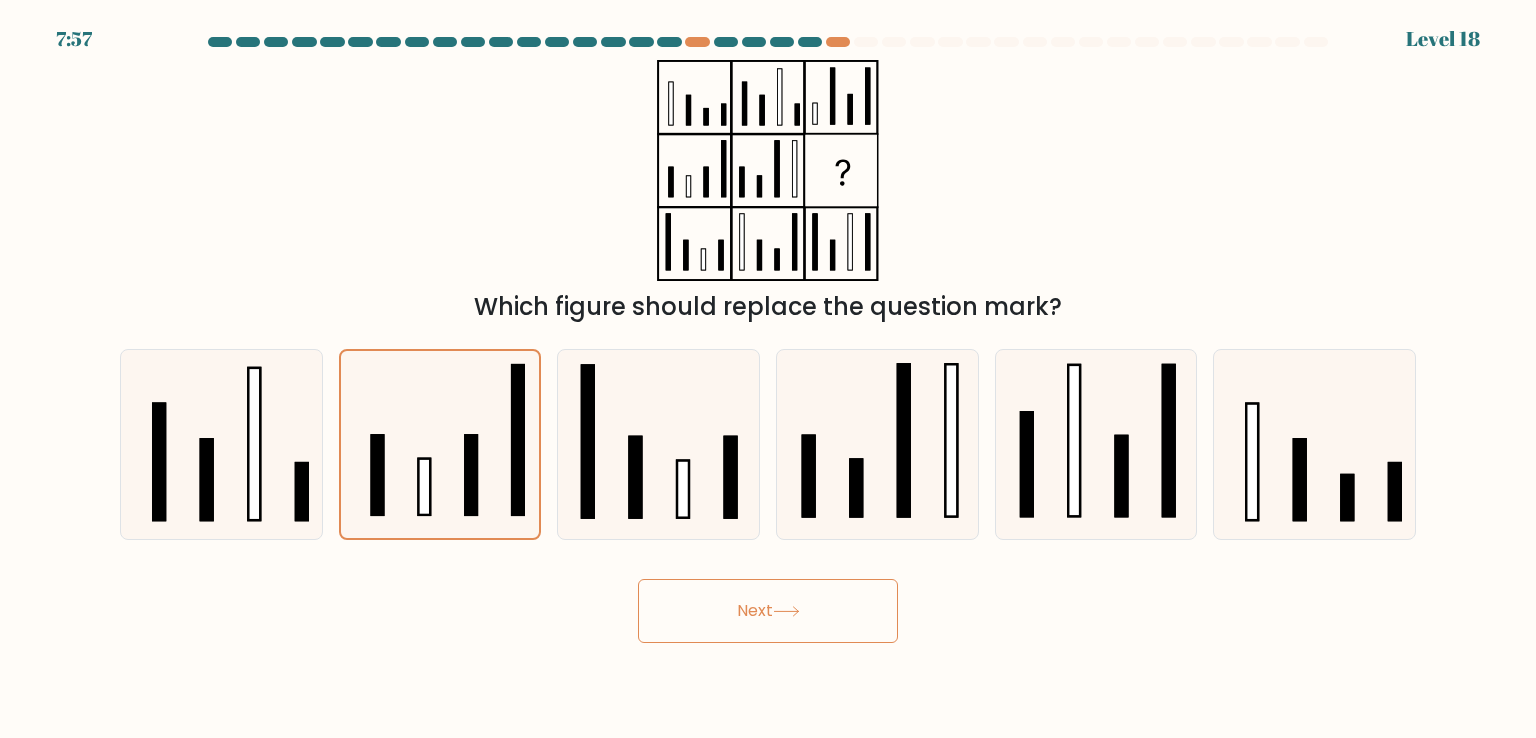 click on "Next" at bounding box center [768, 611] 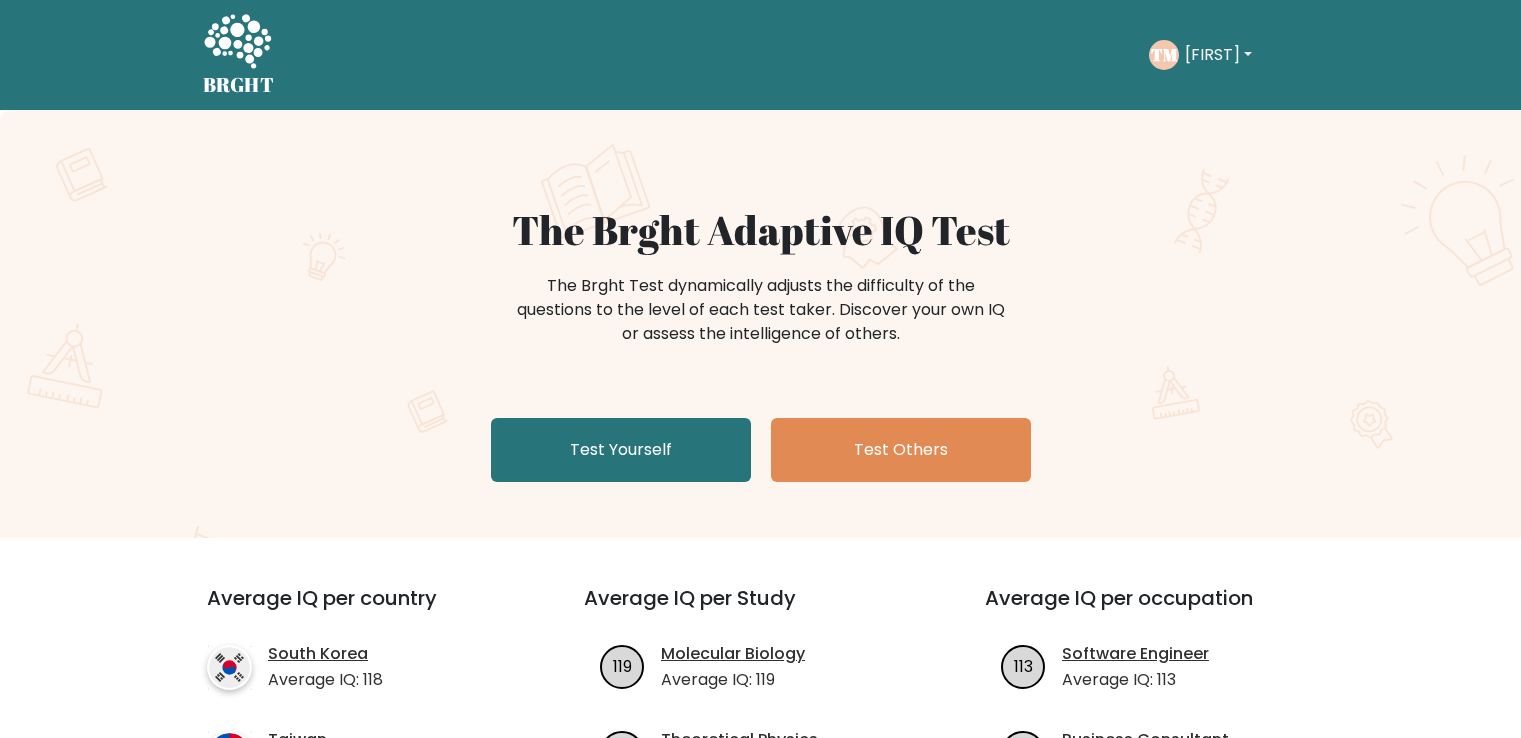 scroll, scrollTop: 0, scrollLeft: 0, axis: both 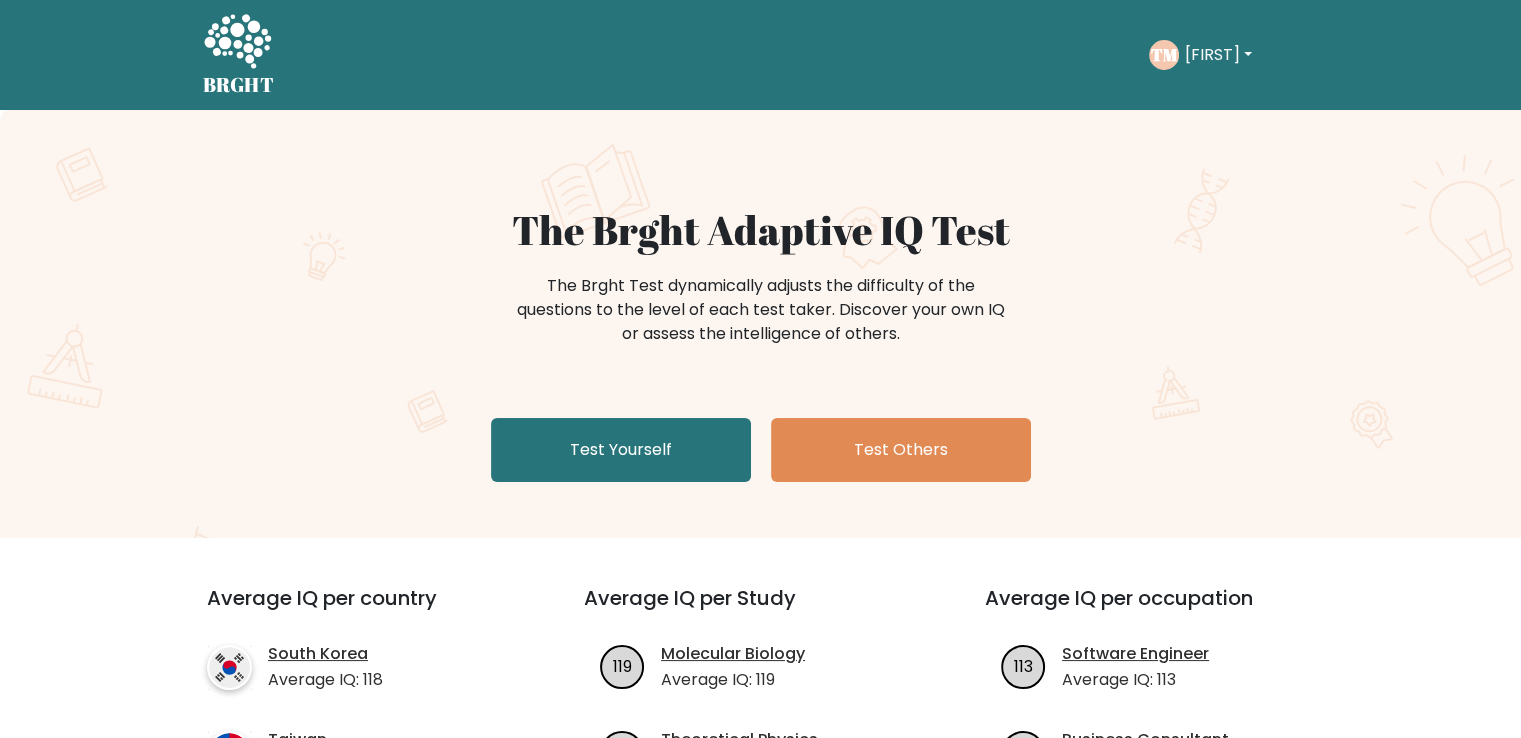 drag, startPoint x: 1188, startPoint y: 40, endPoint x: 1198, endPoint y: 45, distance: 11.18034 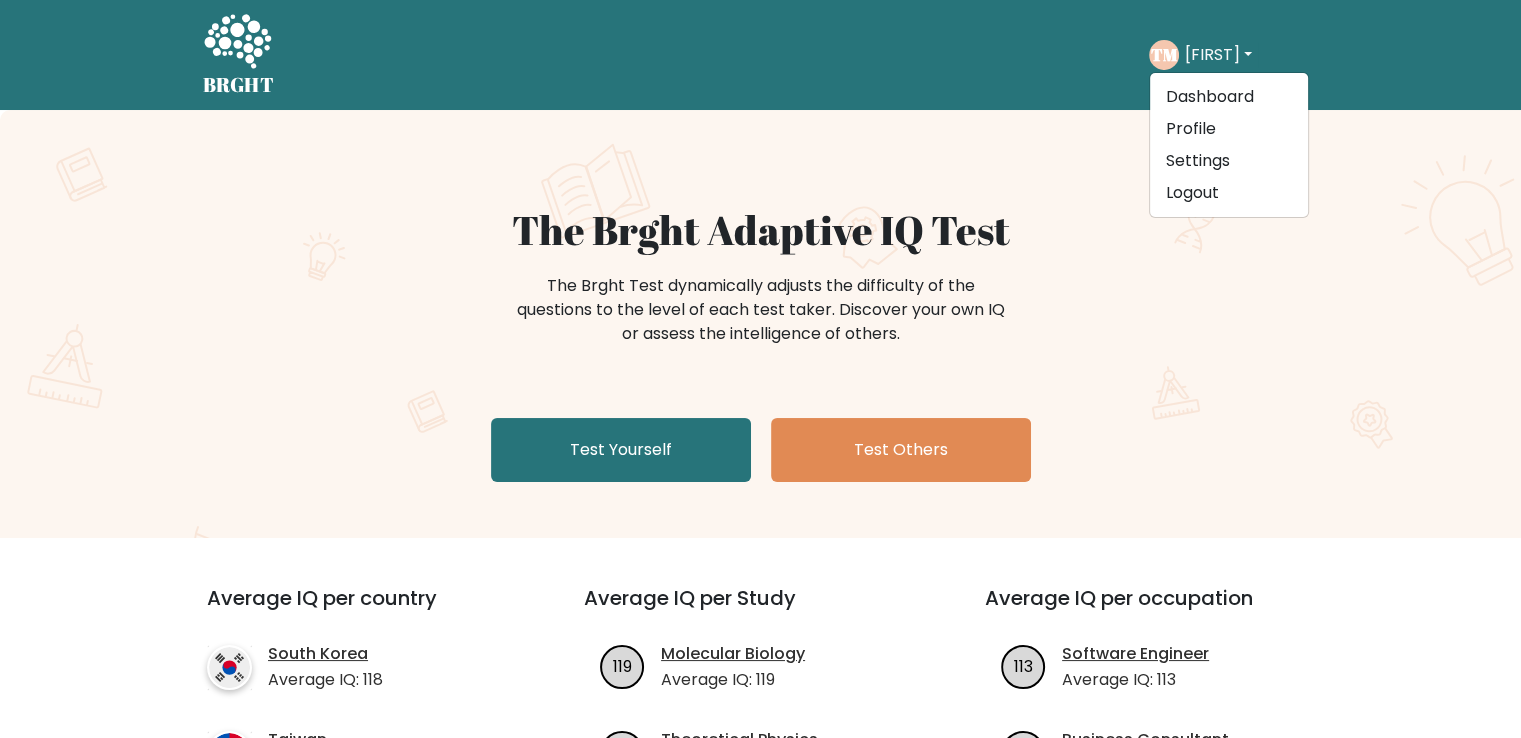 click on "[FIRST]" at bounding box center [1218, 55] 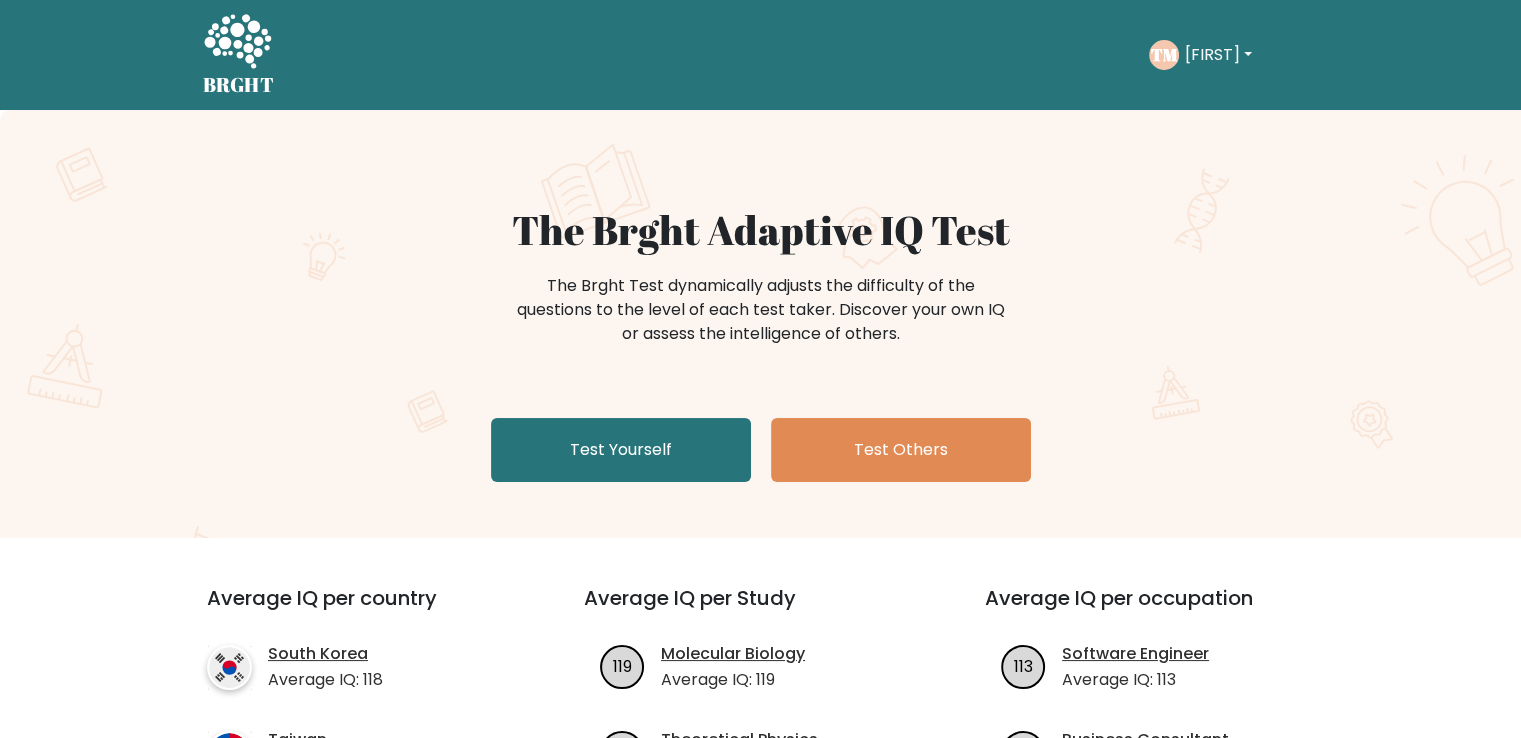 click on "[FIRST]" at bounding box center (1218, 55) 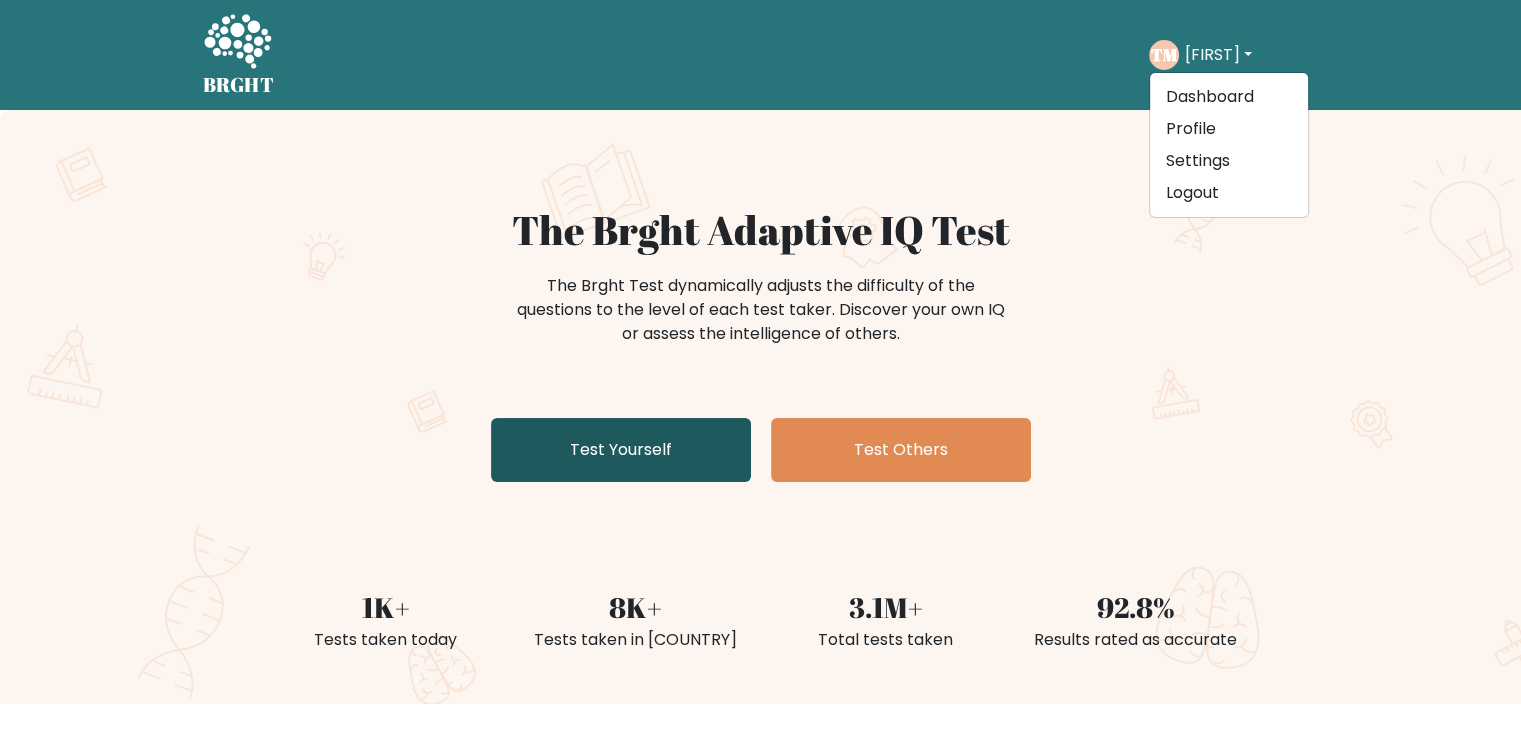 click on "Test Yourself" at bounding box center [621, 450] 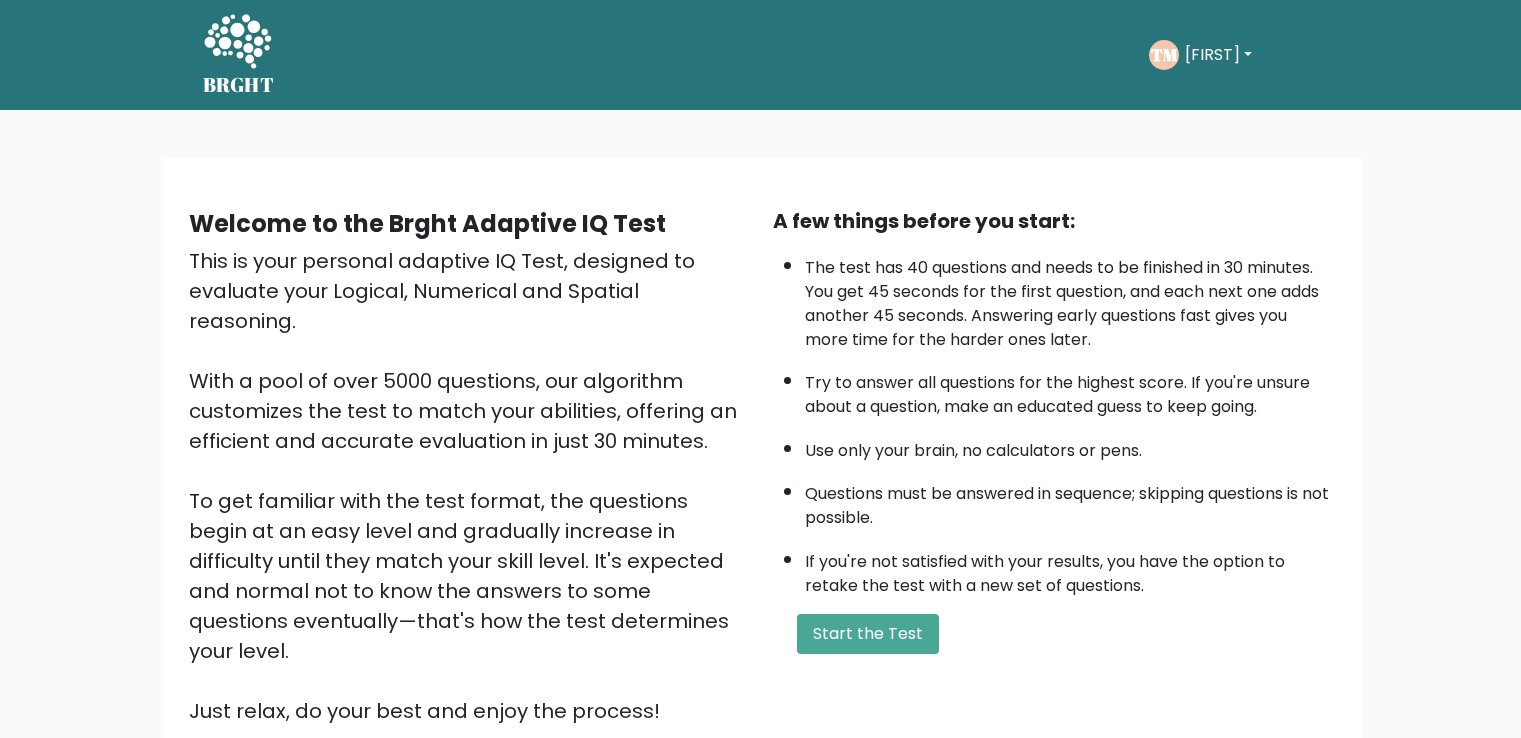 scroll, scrollTop: 0, scrollLeft: 0, axis: both 